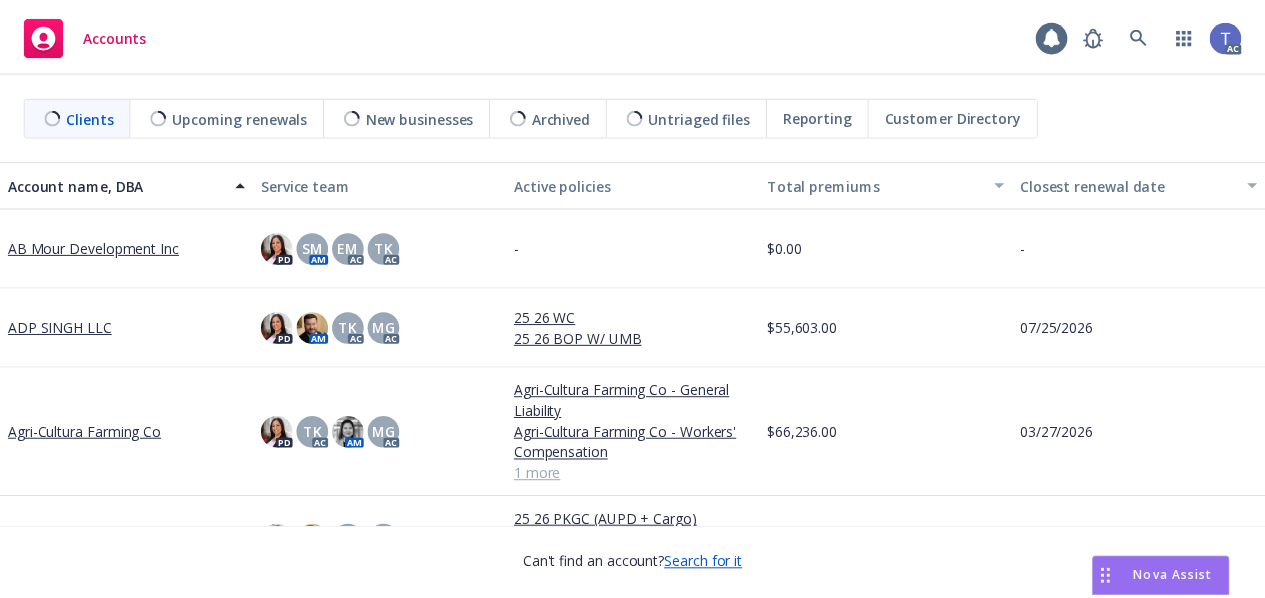 scroll, scrollTop: 0, scrollLeft: 0, axis: both 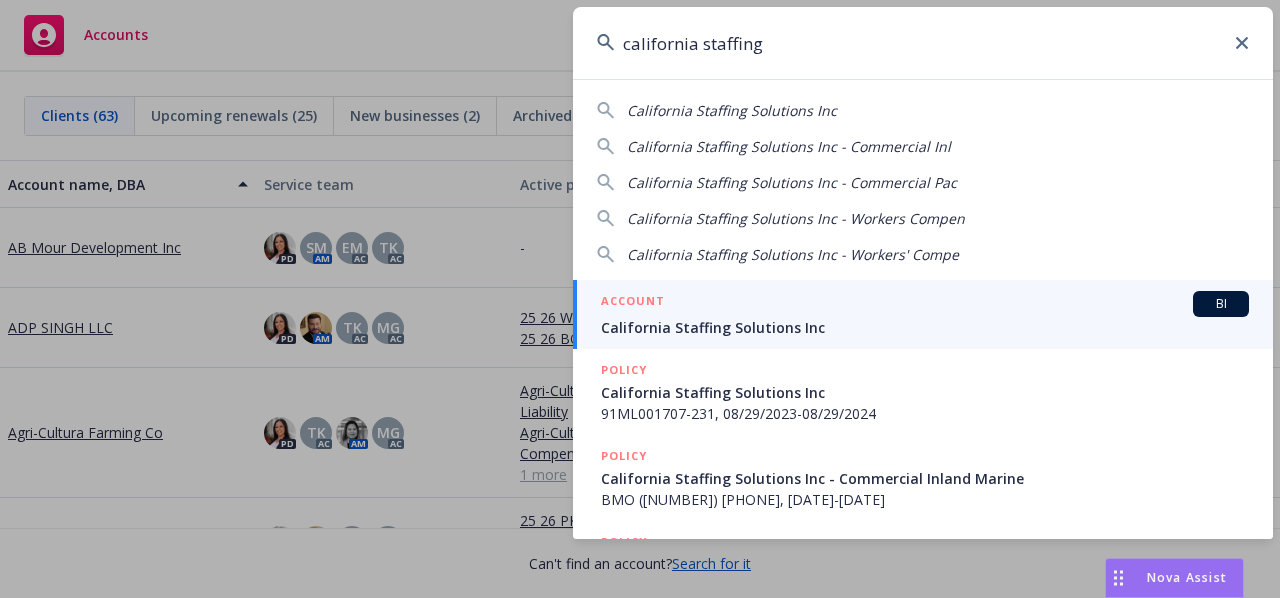 type on "california staffing" 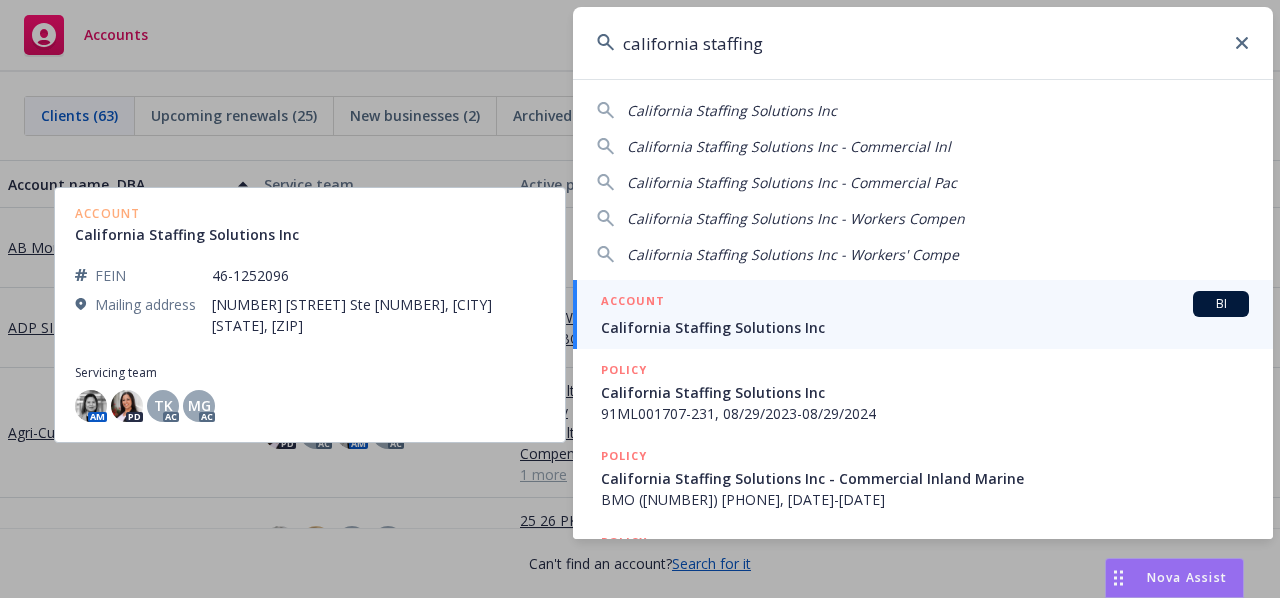 click on "California Staffing Solutions Inc" at bounding box center [925, 327] 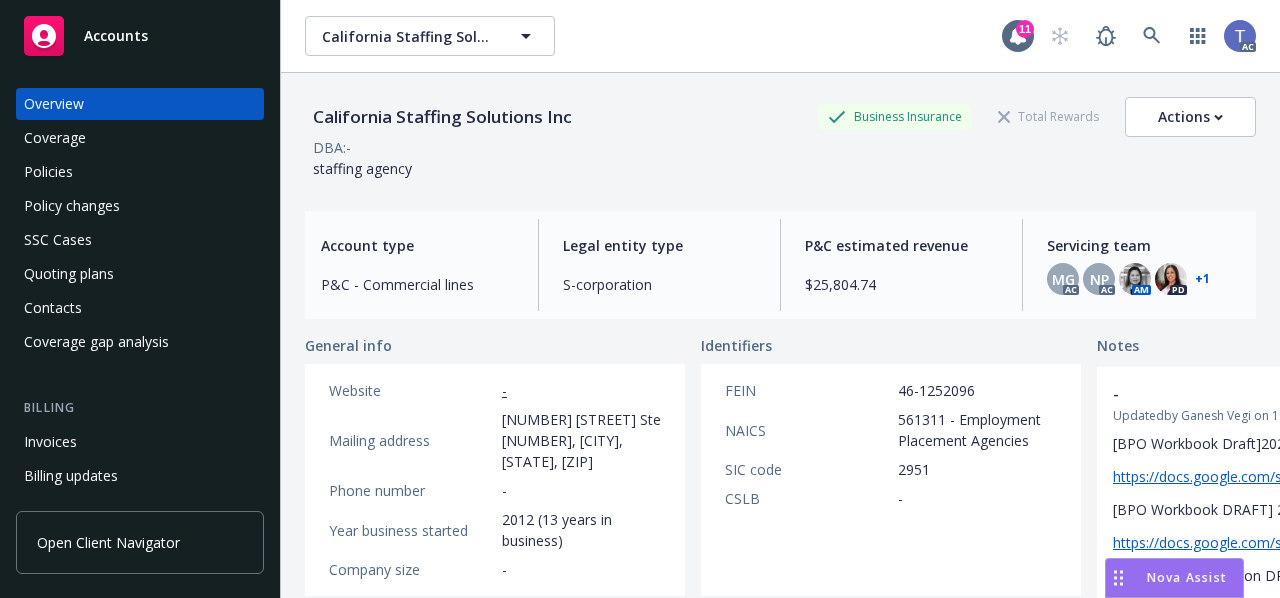 click on "Policies" at bounding box center [140, 172] 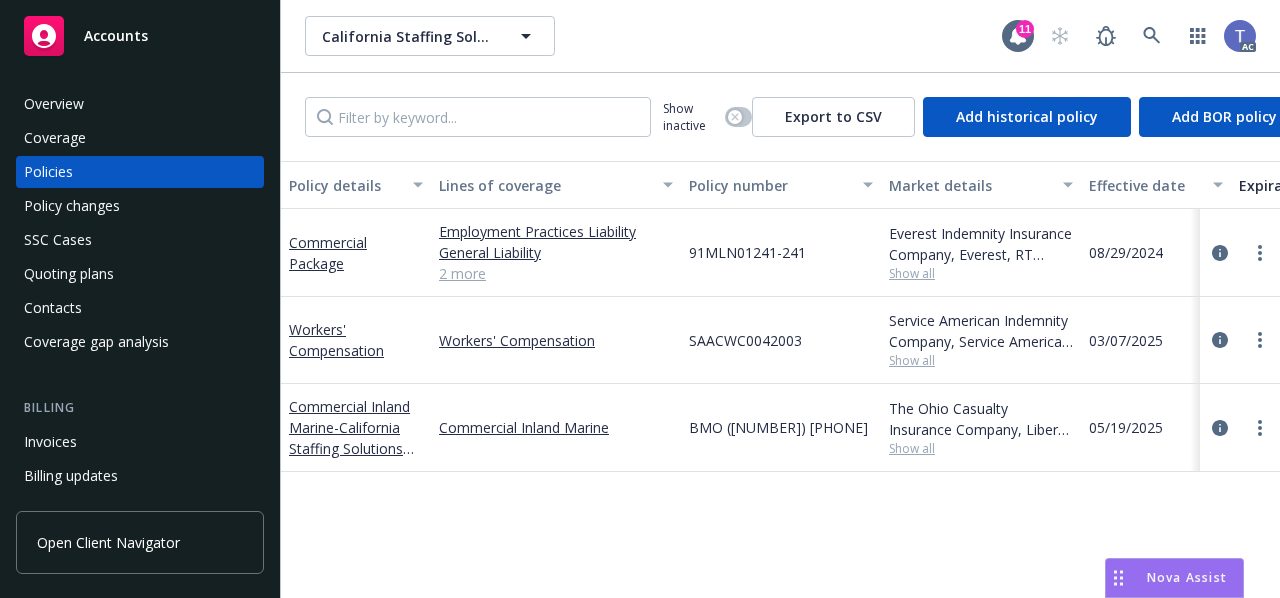 click on "BMO ([NUMBER]) [PHONE]" at bounding box center [778, 427] 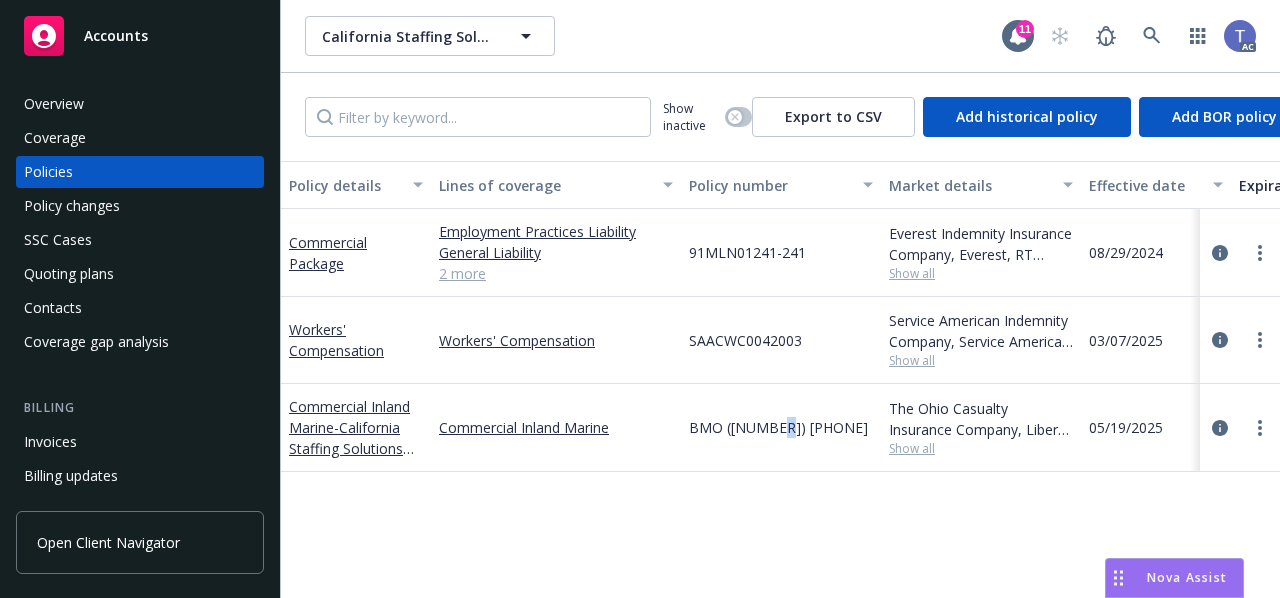 click on "BMO ([NUMBER]) [PHONE]" at bounding box center [778, 427] 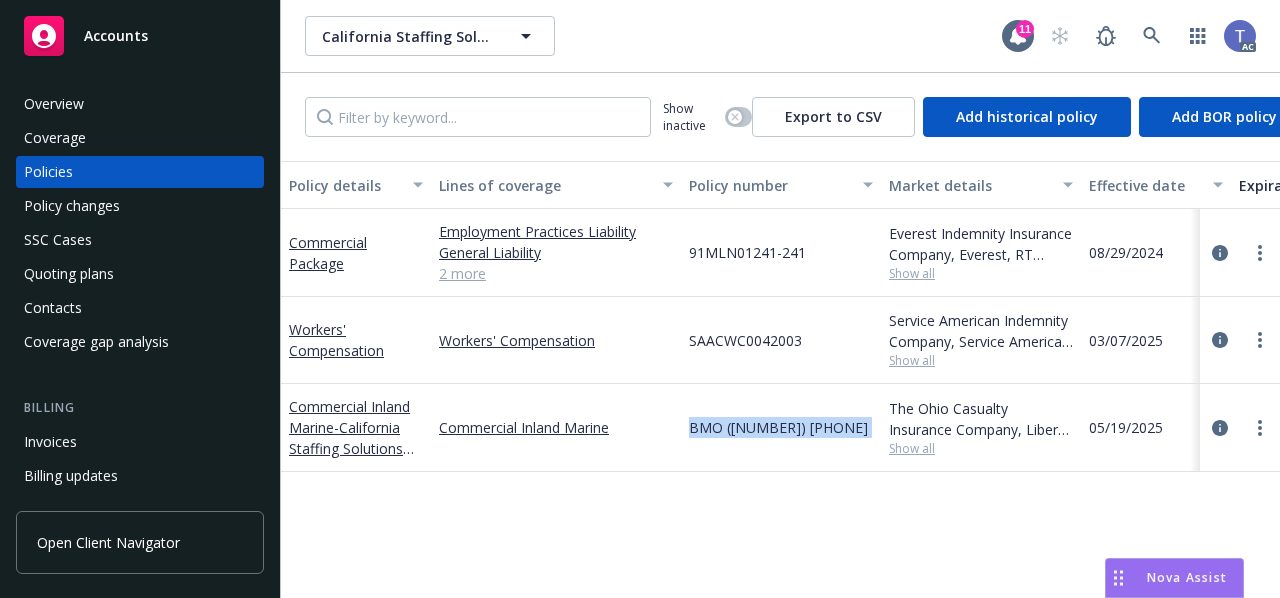 click on "BMO ([NUMBER]) [PHONE]" at bounding box center (778, 427) 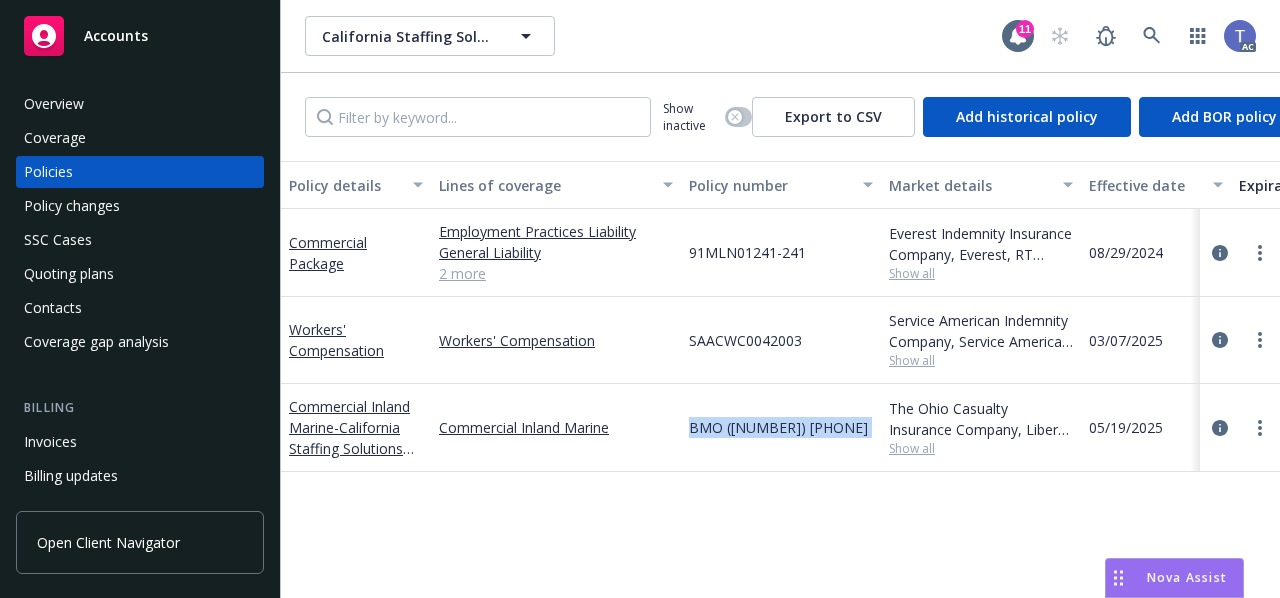 copy on "BMO ([NUMBER]) [PHONE]" 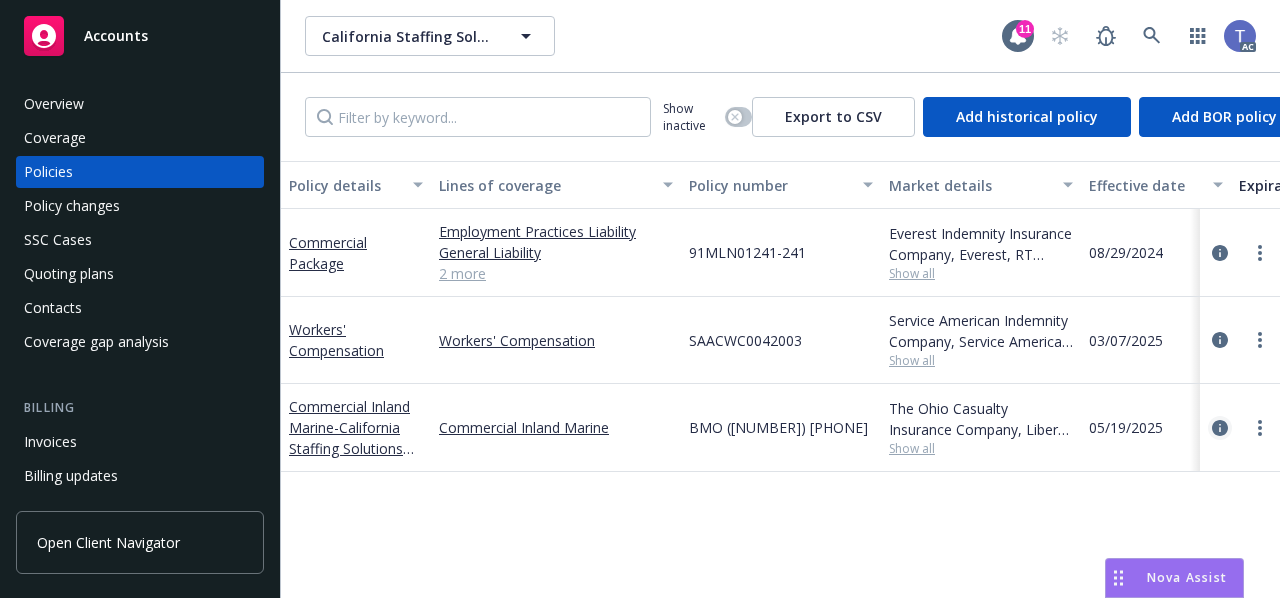 click 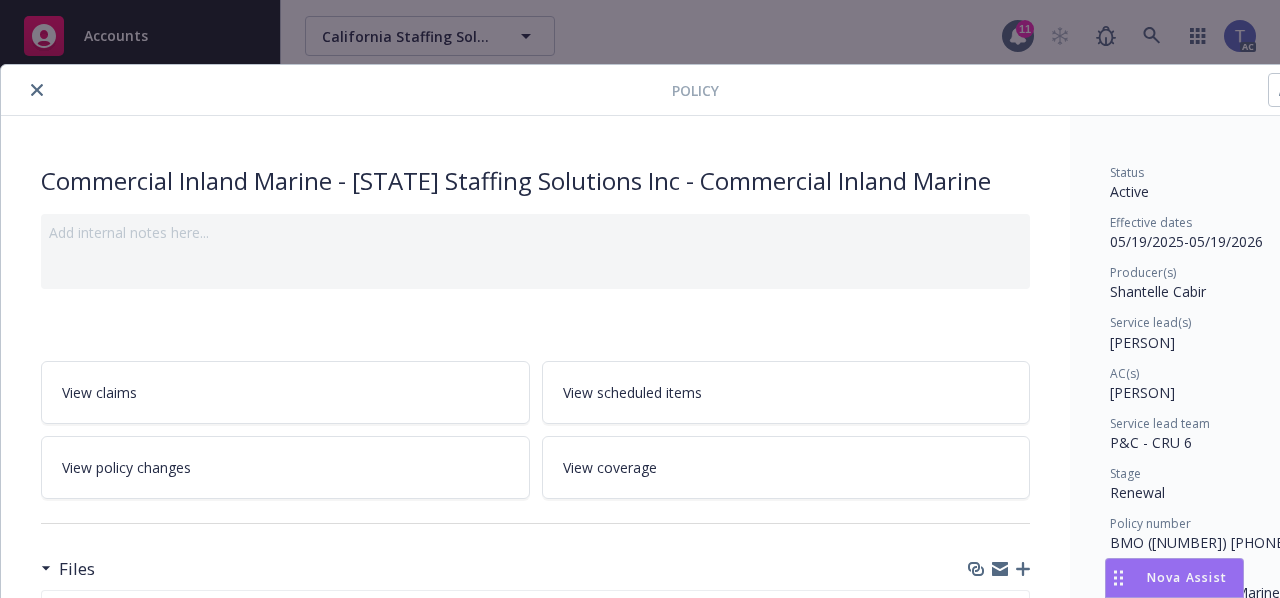 click on "View policy changes" at bounding box center [285, 467] 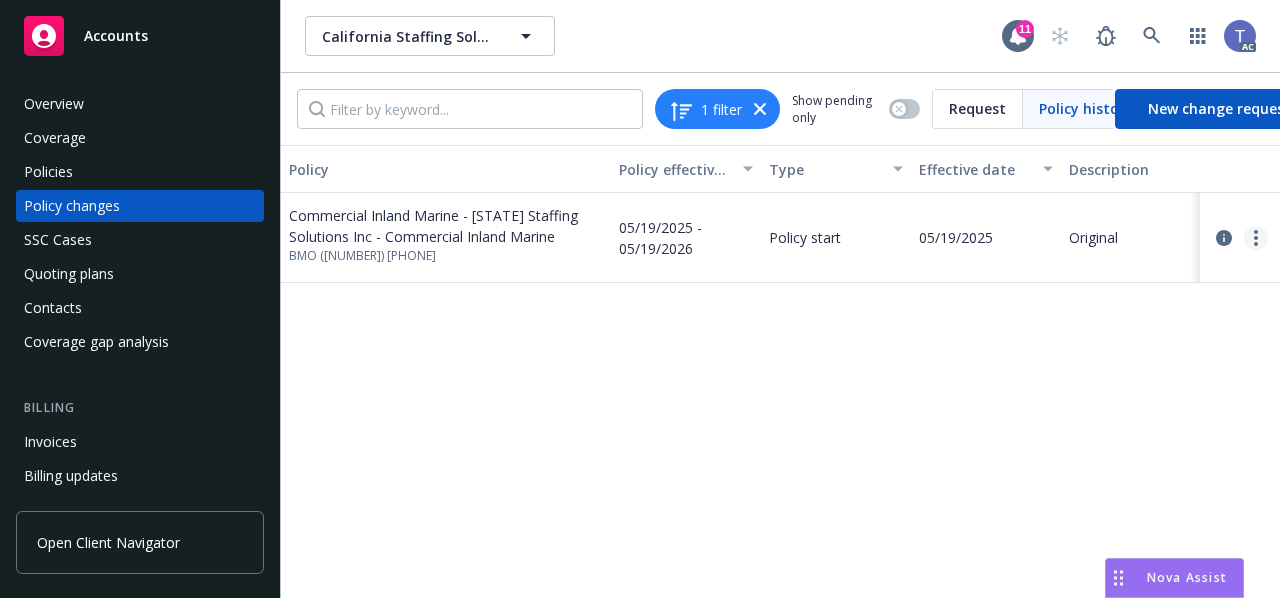 click at bounding box center (1256, 238) 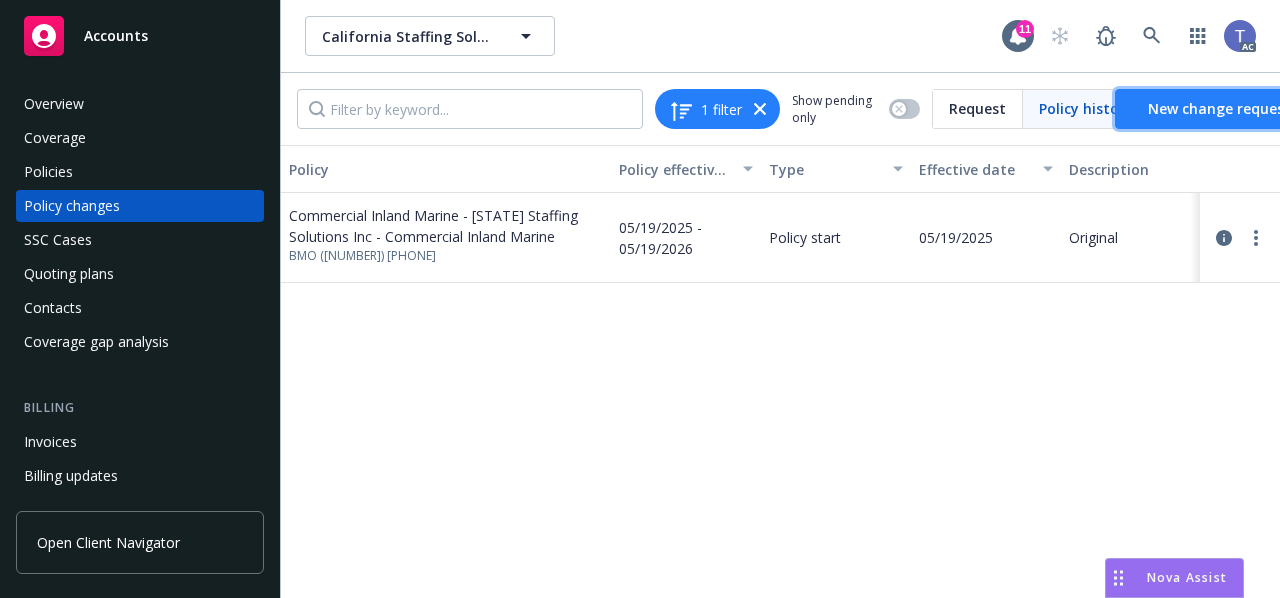 click on "New change request" at bounding box center [1219, 109] 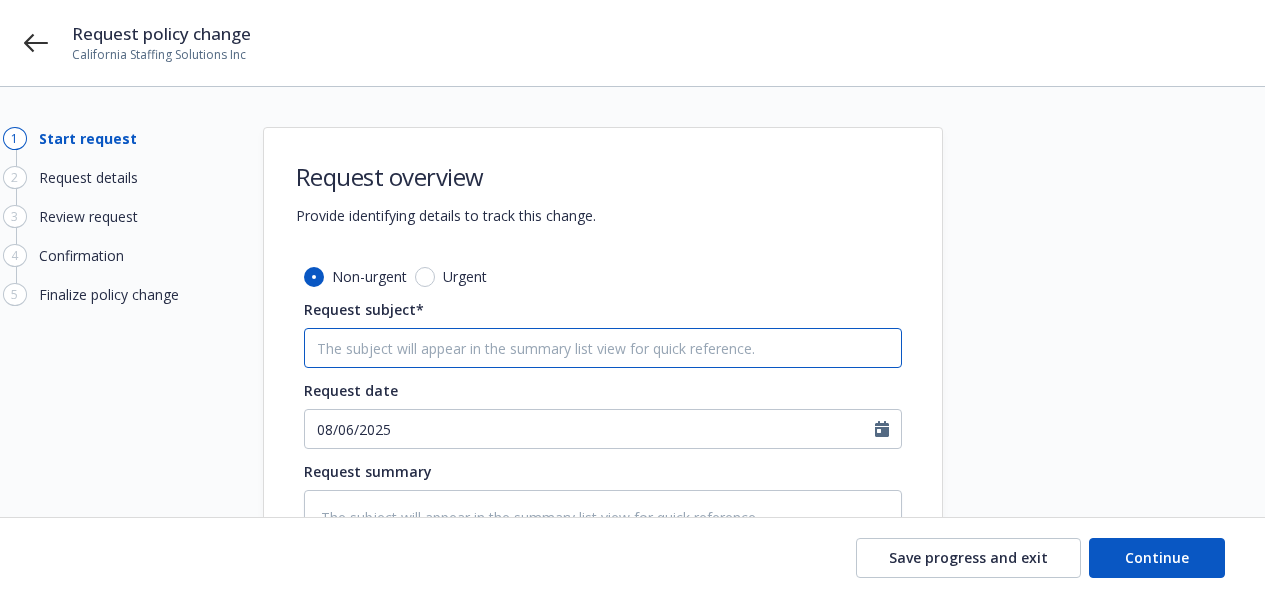 click on "Request subject*" at bounding box center [603, 348] 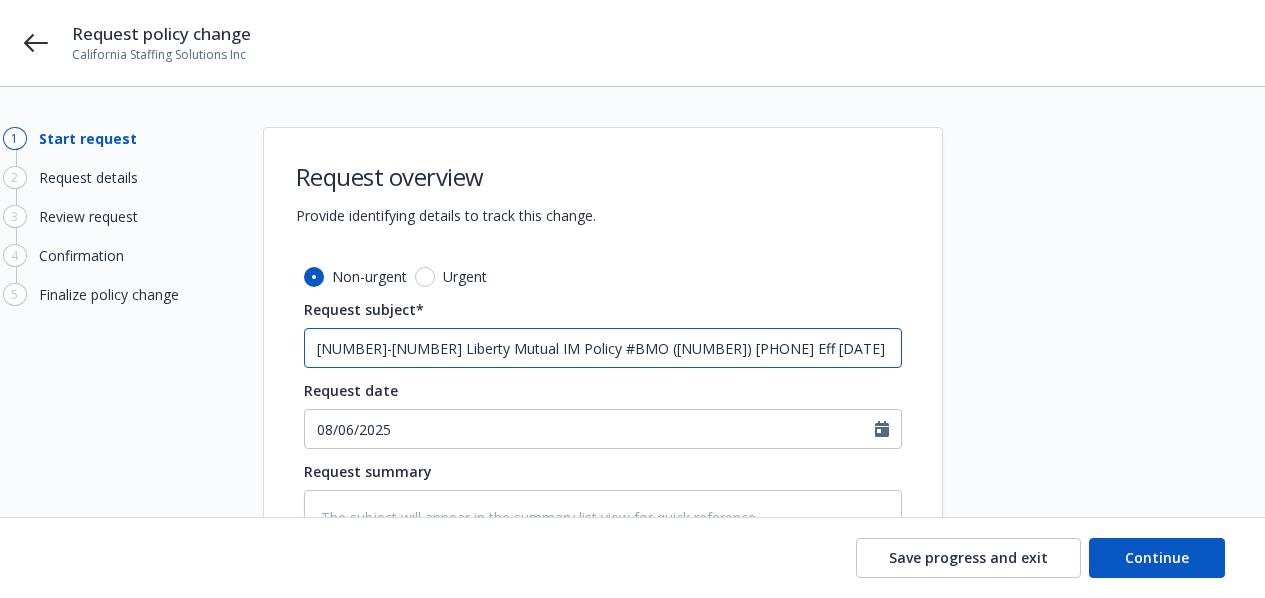 type on "x" 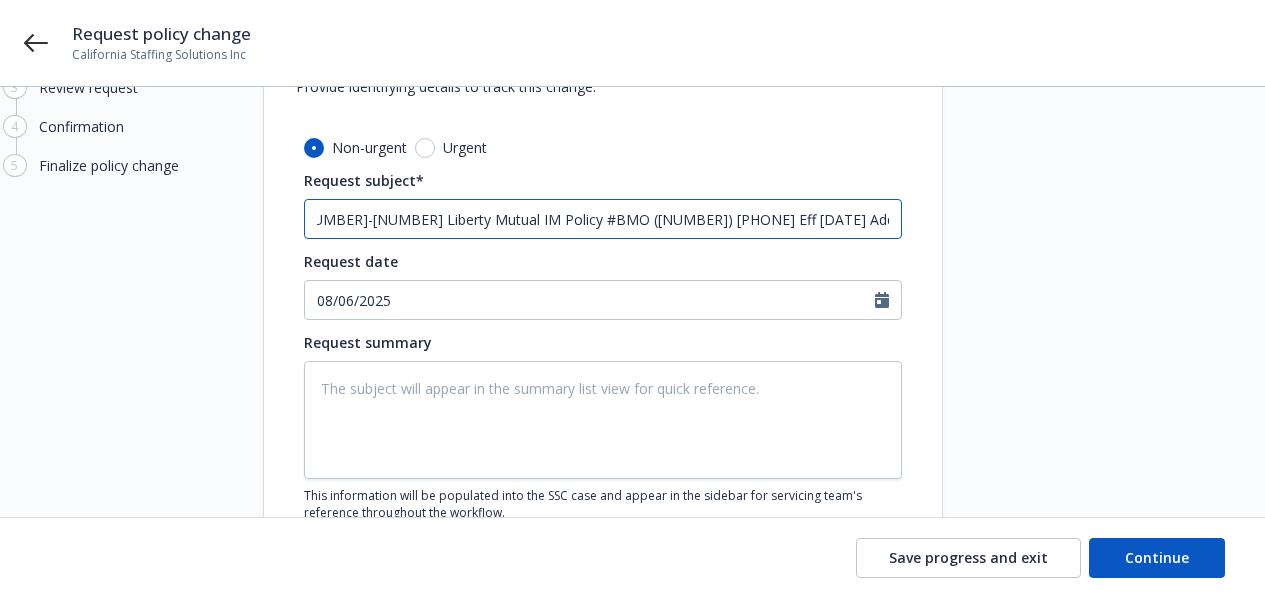 scroll, scrollTop: 136, scrollLeft: 0, axis: vertical 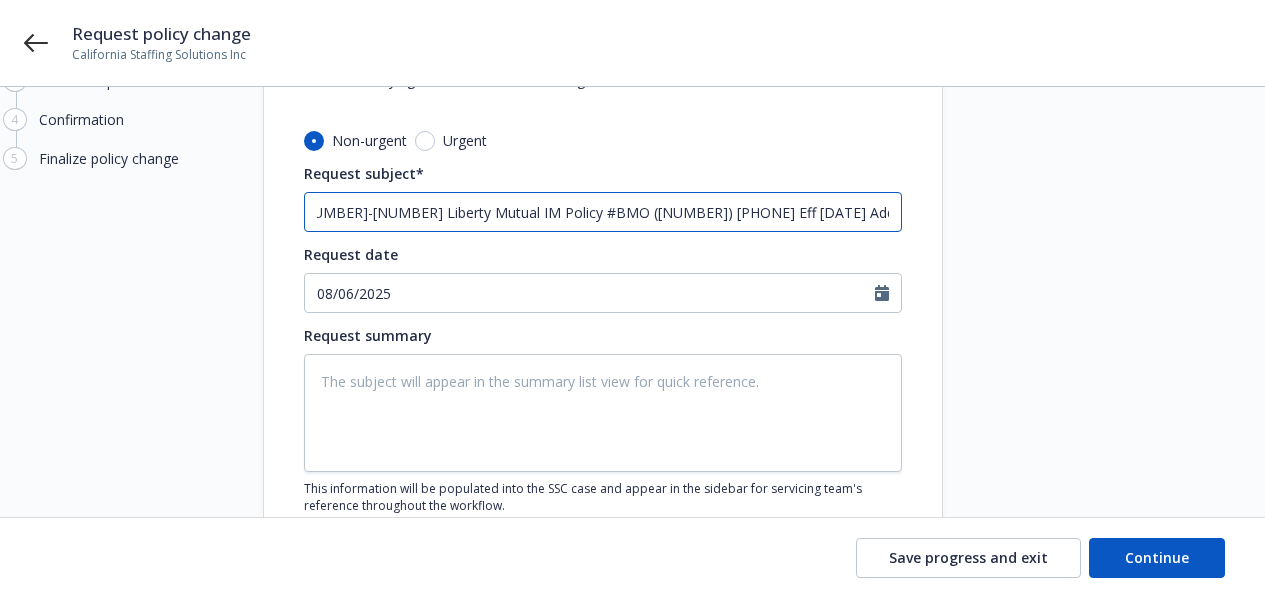 type on "[NUMBER]-[NUMBER] Liberty Mutual IM Policy #BMO ([NUMBER]) [PHONE] Eff [DATE] Add Compressor and LP" 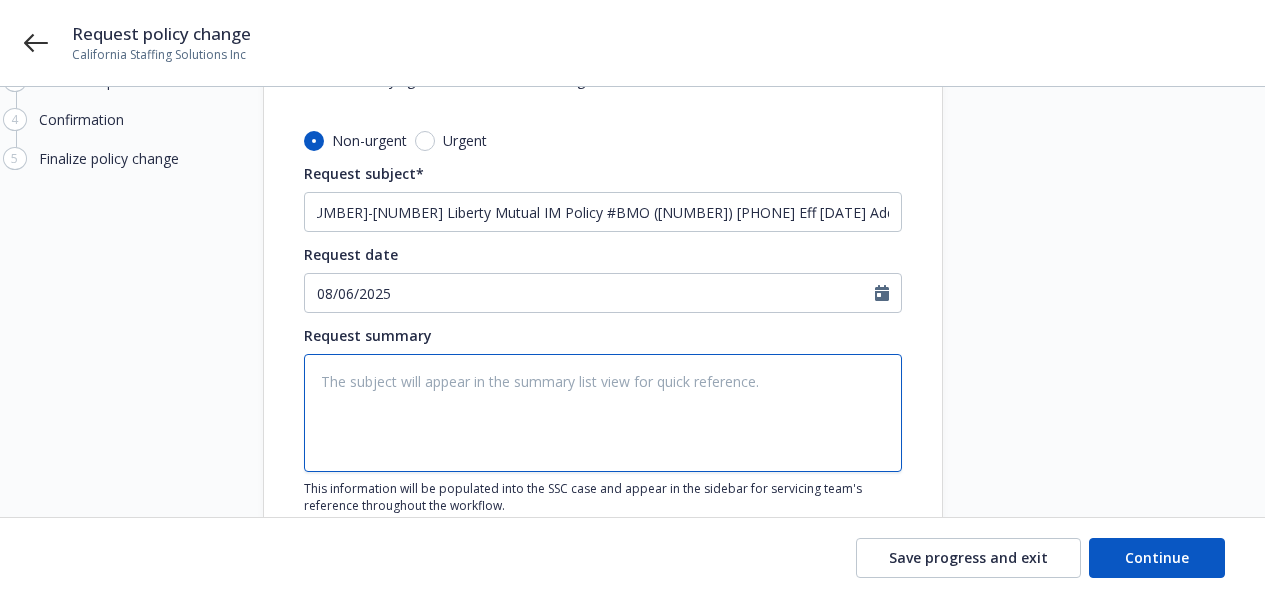 scroll, scrollTop: 0, scrollLeft: 0, axis: both 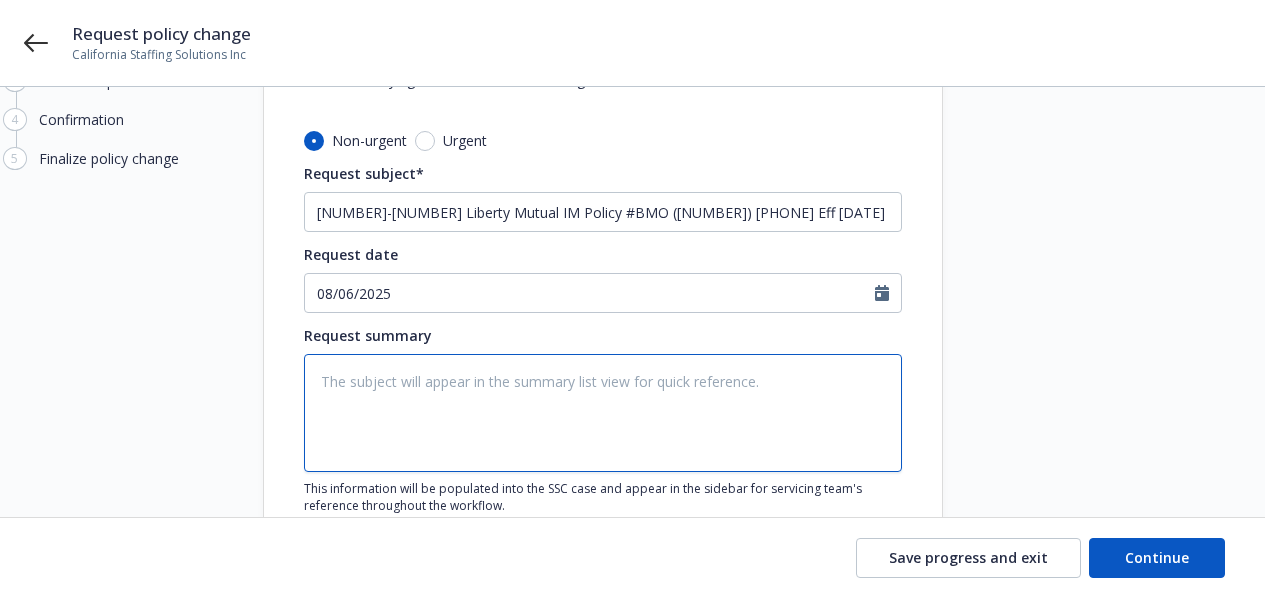 click at bounding box center [603, 413] 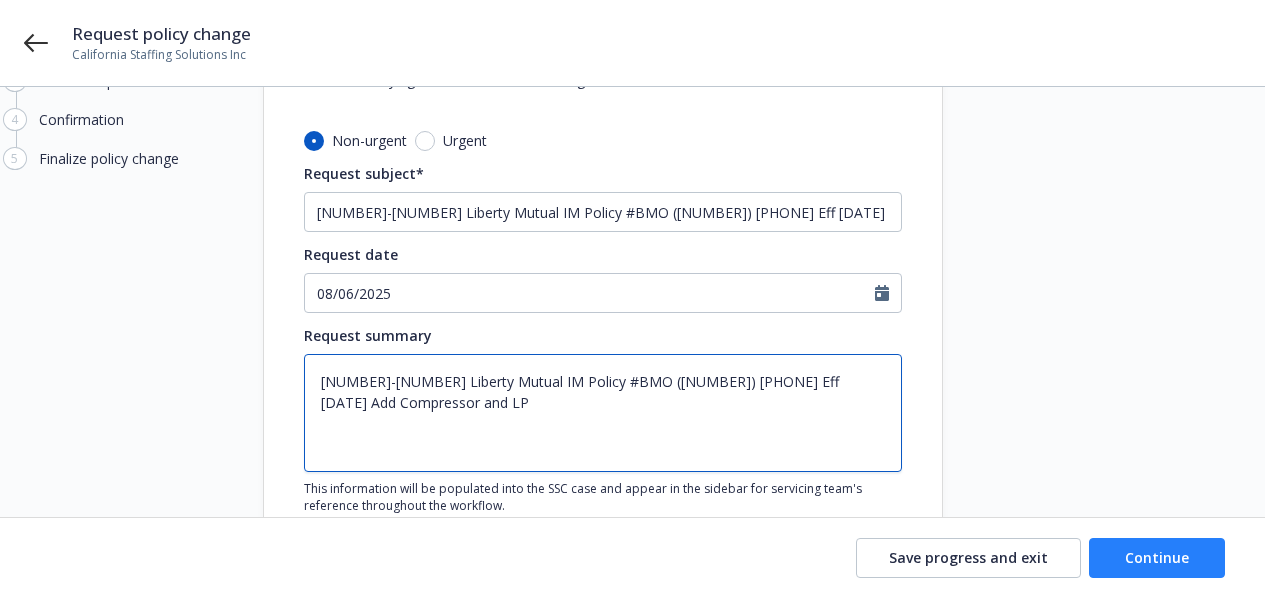 type on "[NUMBER]-[NUMBER] Liberty Mutual IM Policy #BMO ([NUMBER]) [PHONE] Eff [DATE] Add Compressor and LP" 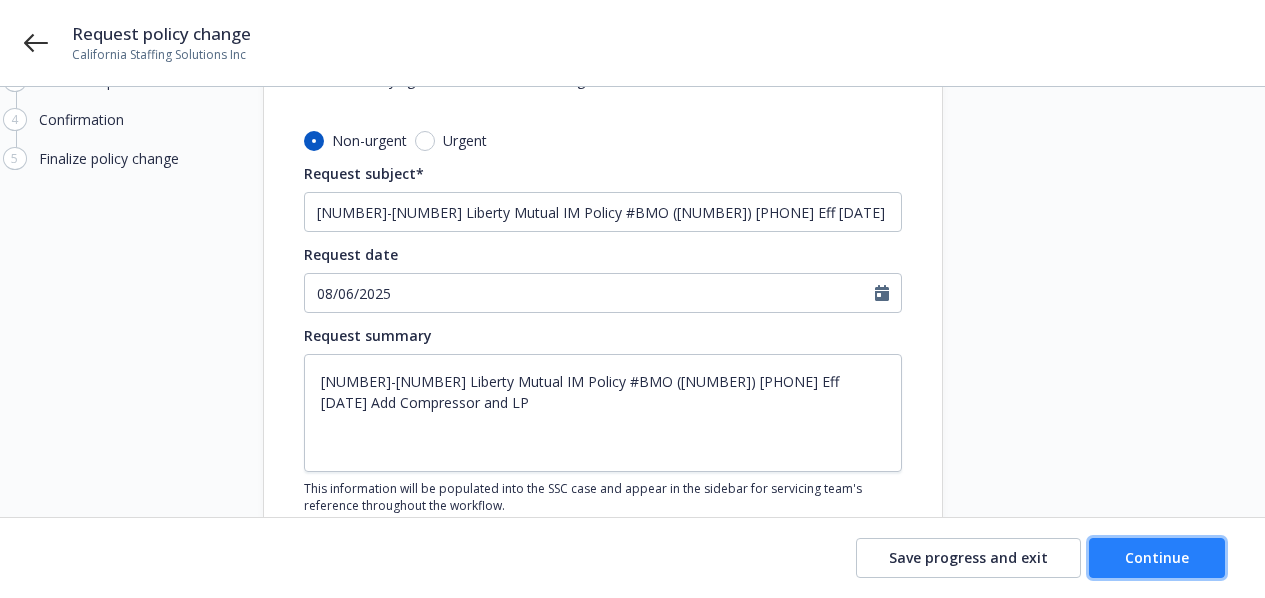 click on "Continue" at bounding box center (1157, 557) 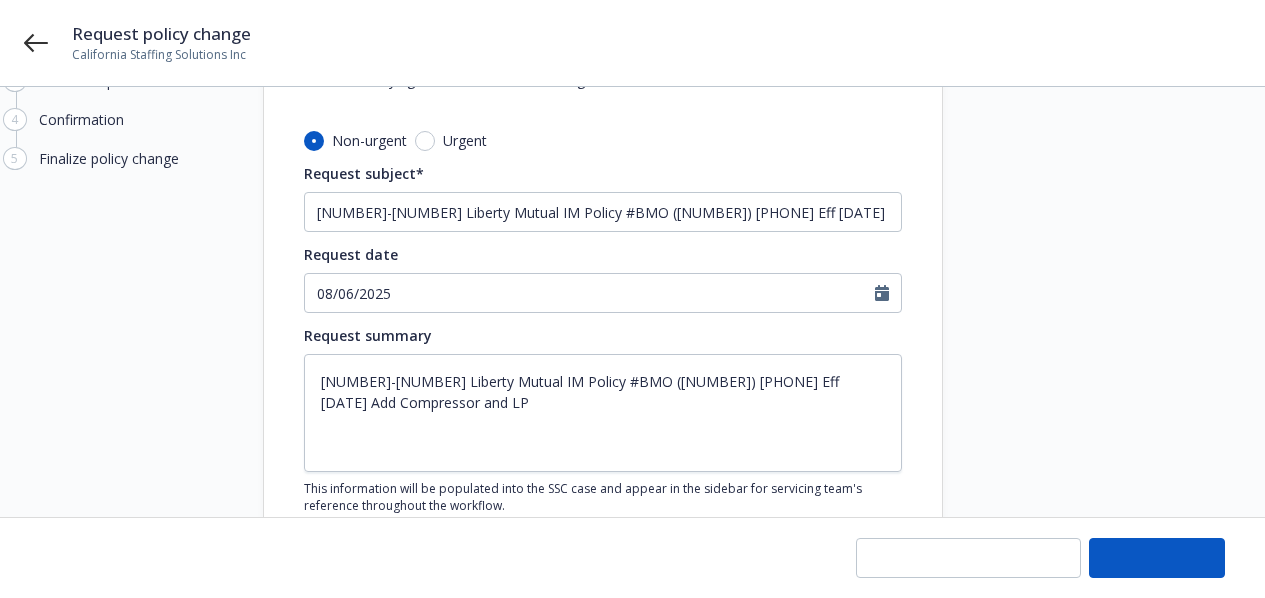 type on "x" 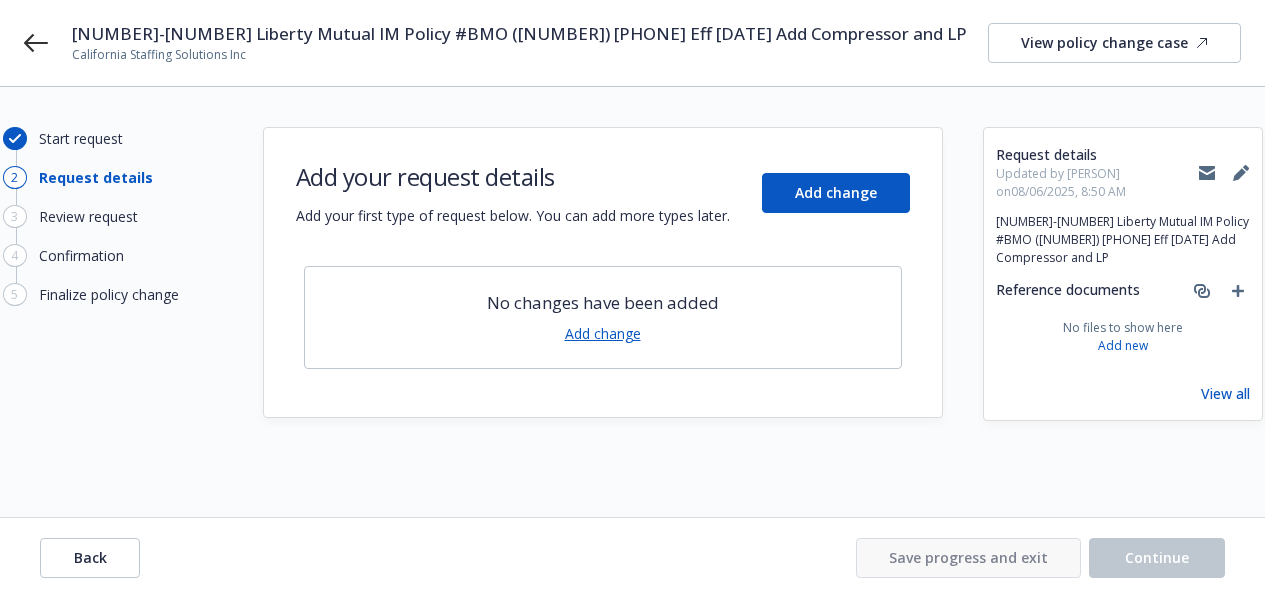 scroll, scrollTop: 0, scrollLeft: 0, axis: both 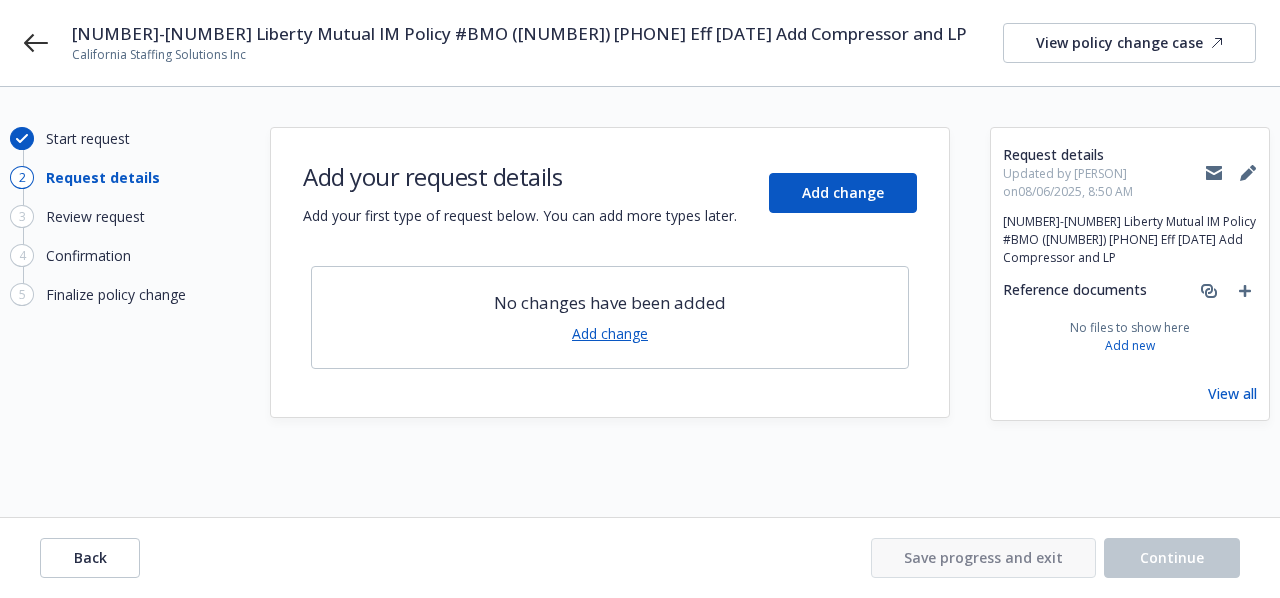 click on "Add change" at bounding box center [610, 333] 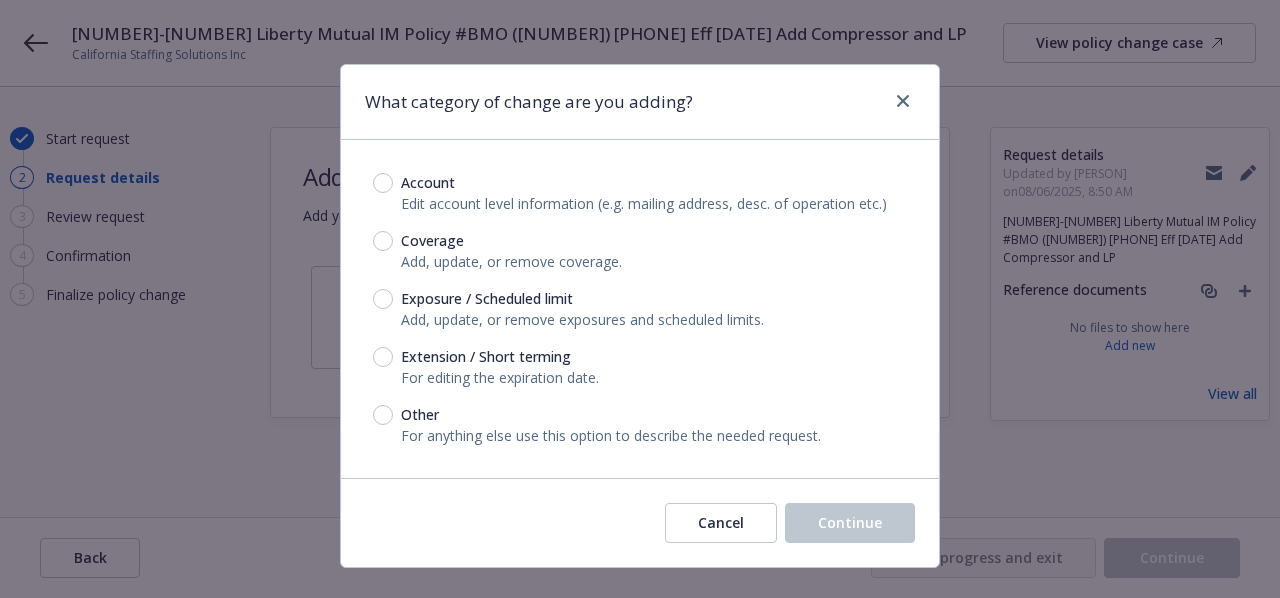 click on "Exposure / Scheduled limit" at bounding box center (640, 298) 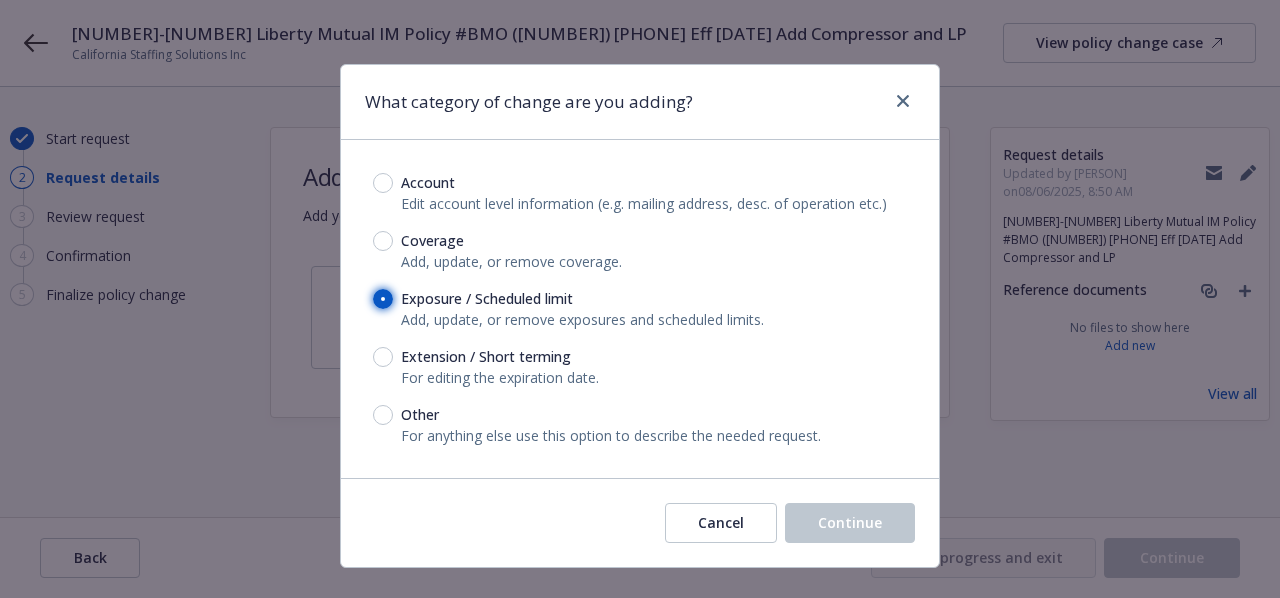 radio on "true" 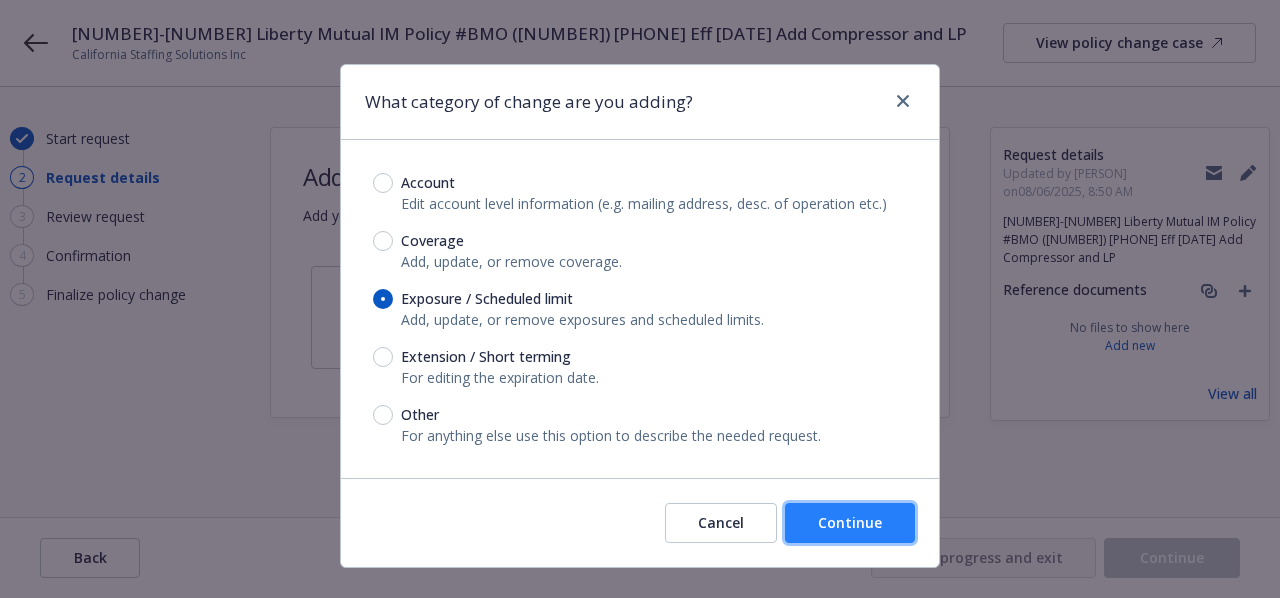 click on "Continue" at bounding box center [850, 522] 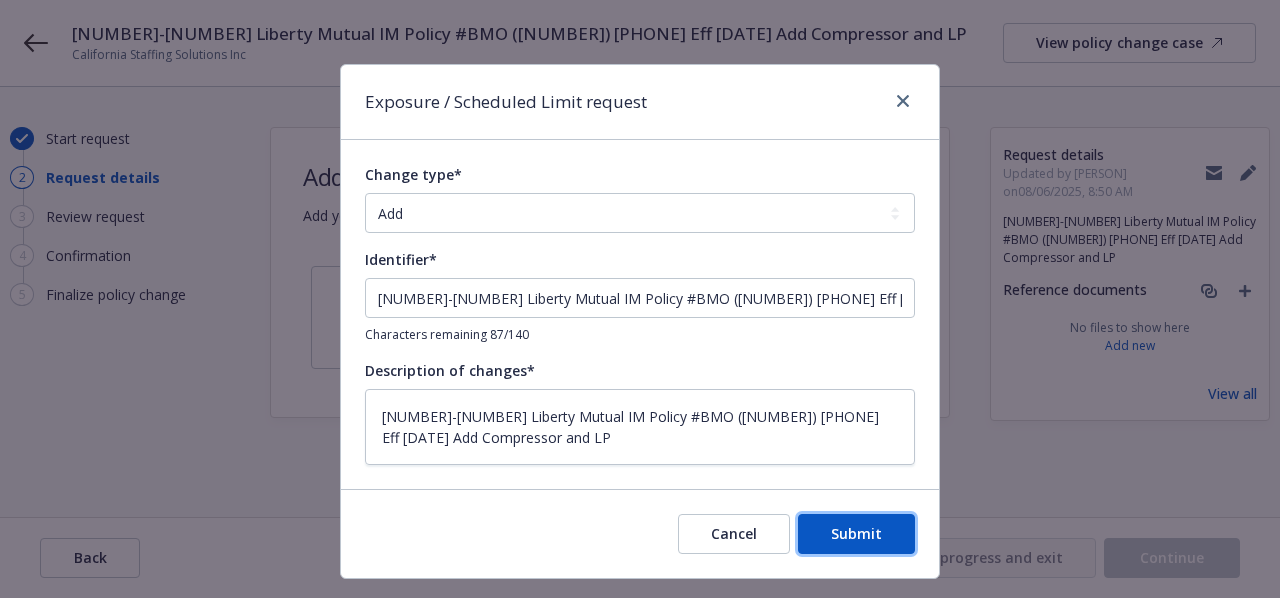 click on "Submit" at bounding box center [856, 534] 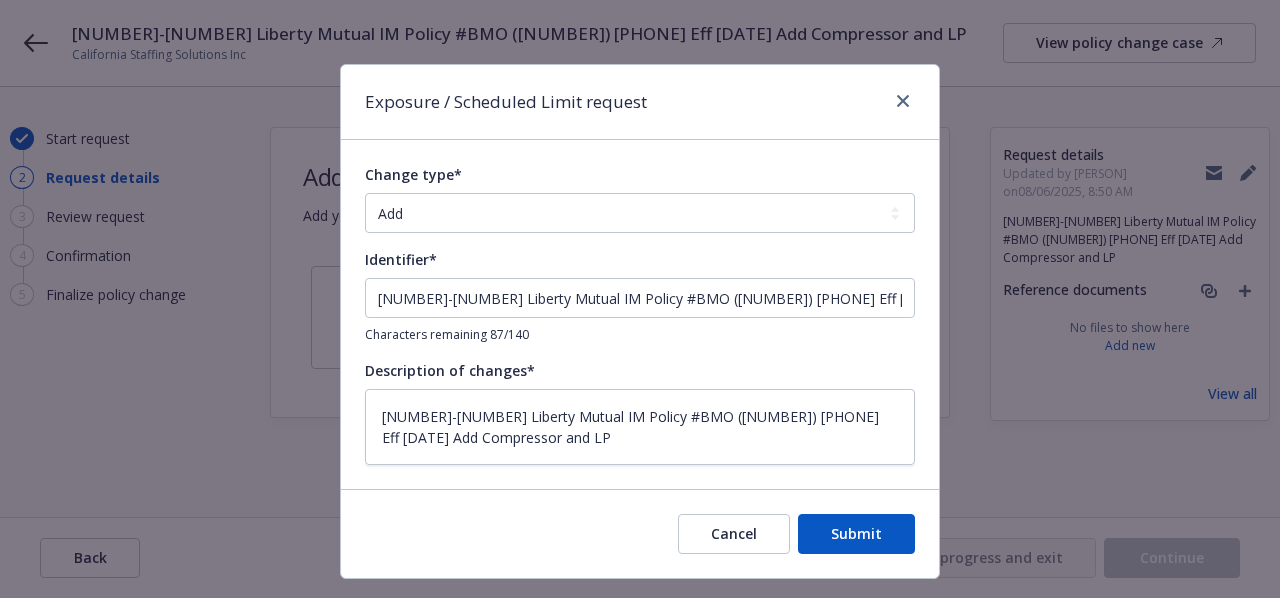 type on "x" 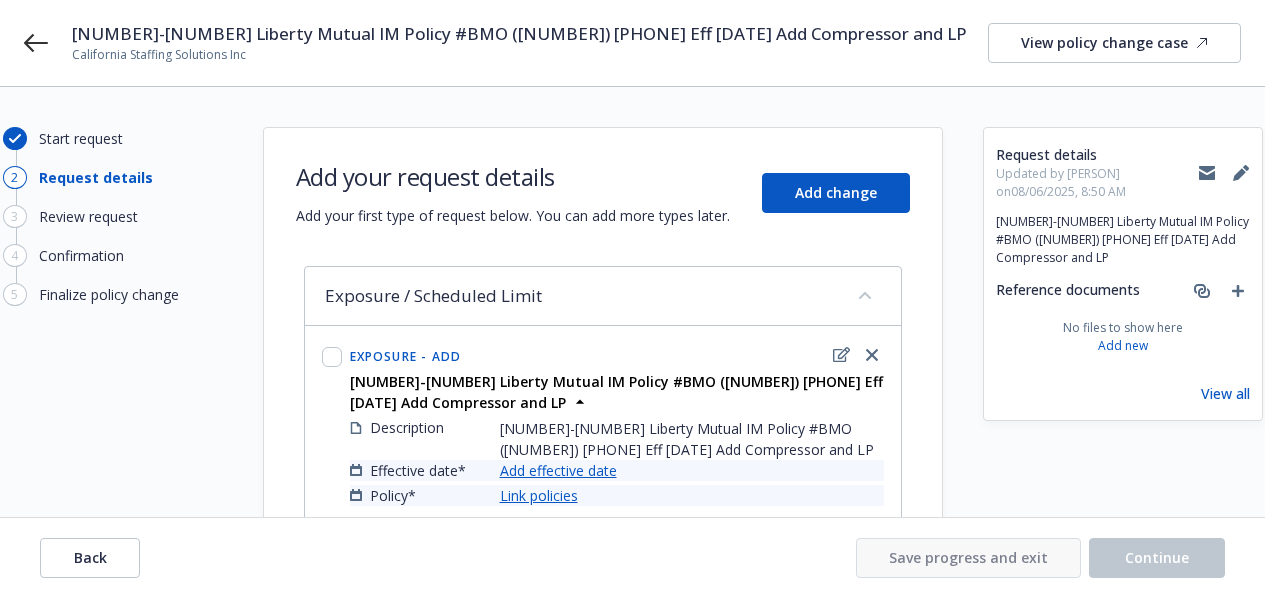 click on "Add effective date" at bounding box center [558, 470] 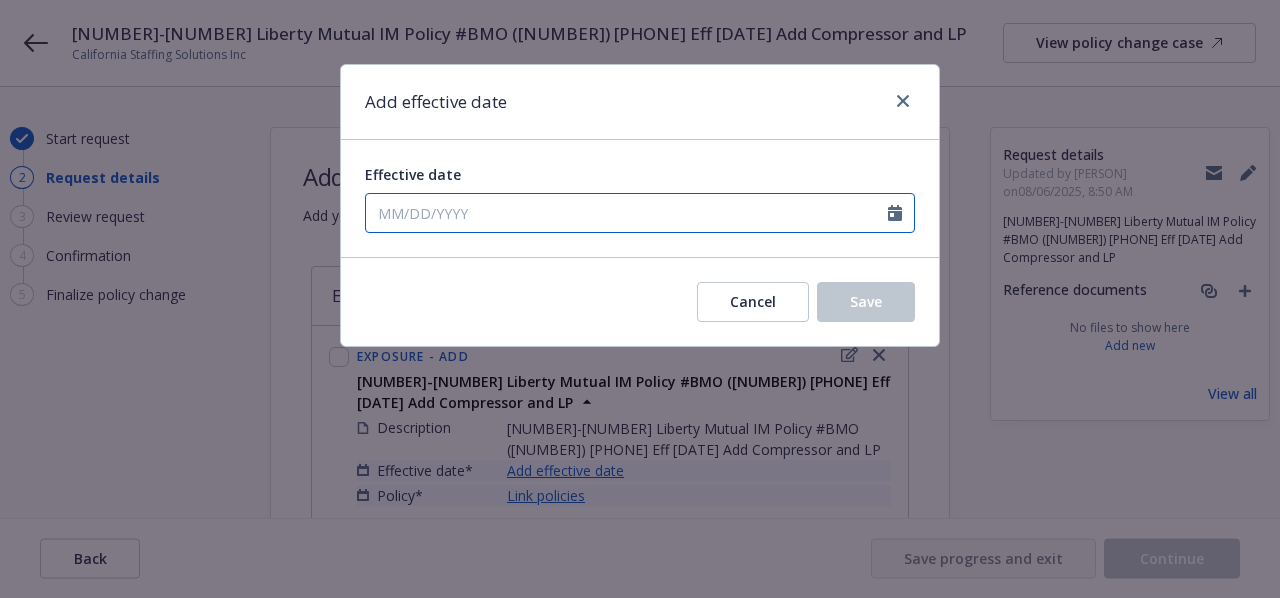 click on "Effective date" at bounding box center [627, 213] 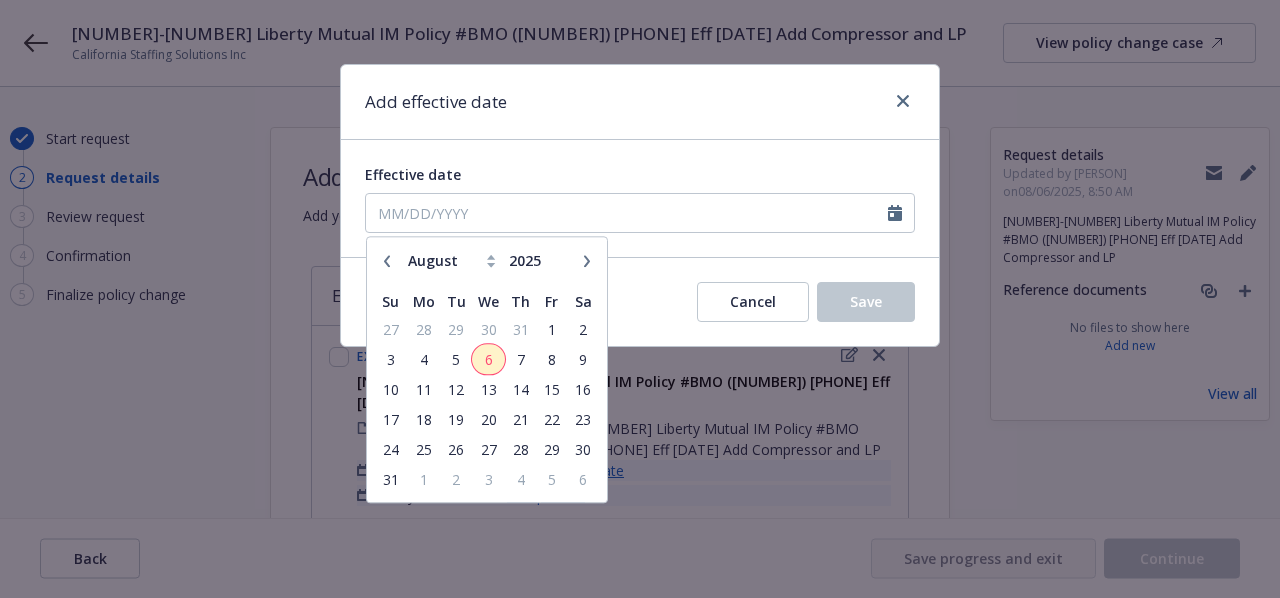 click on "6" at bounding box center [488, 359] 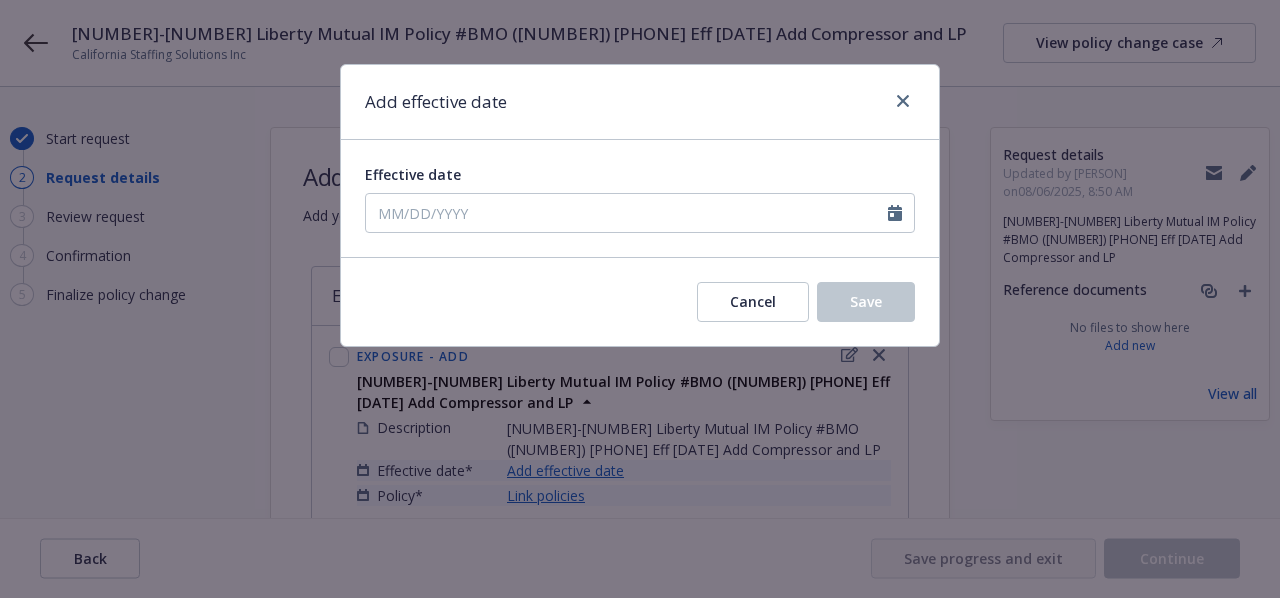 type on "08/06/2025" 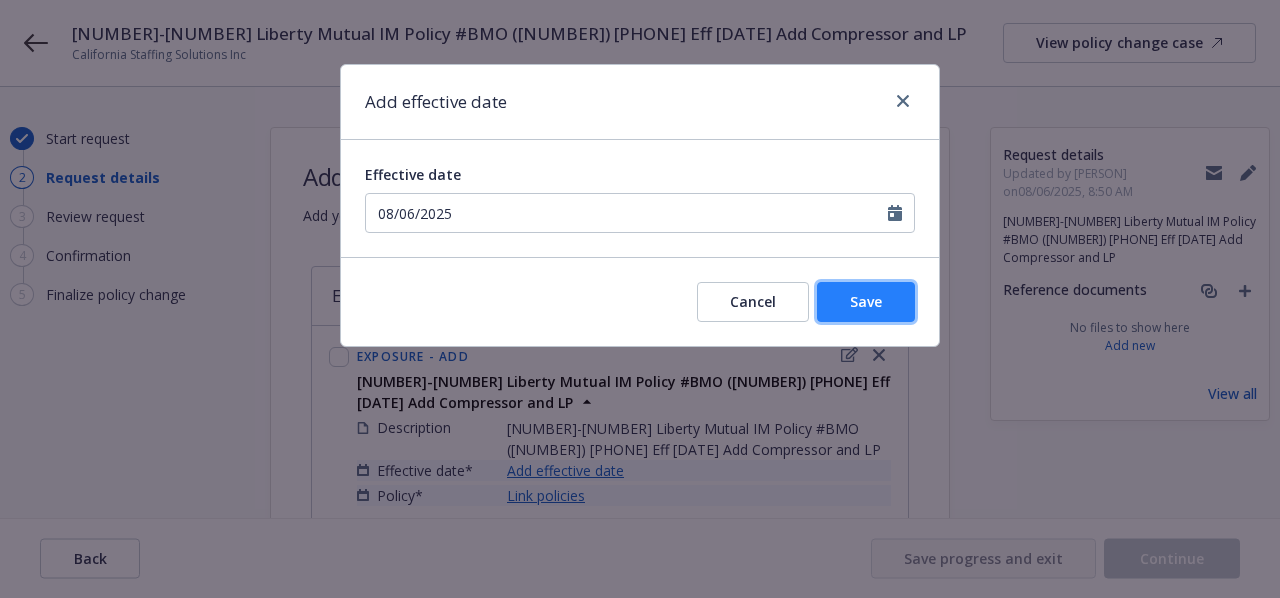 click on "Save" at bounding box center [866, 302] 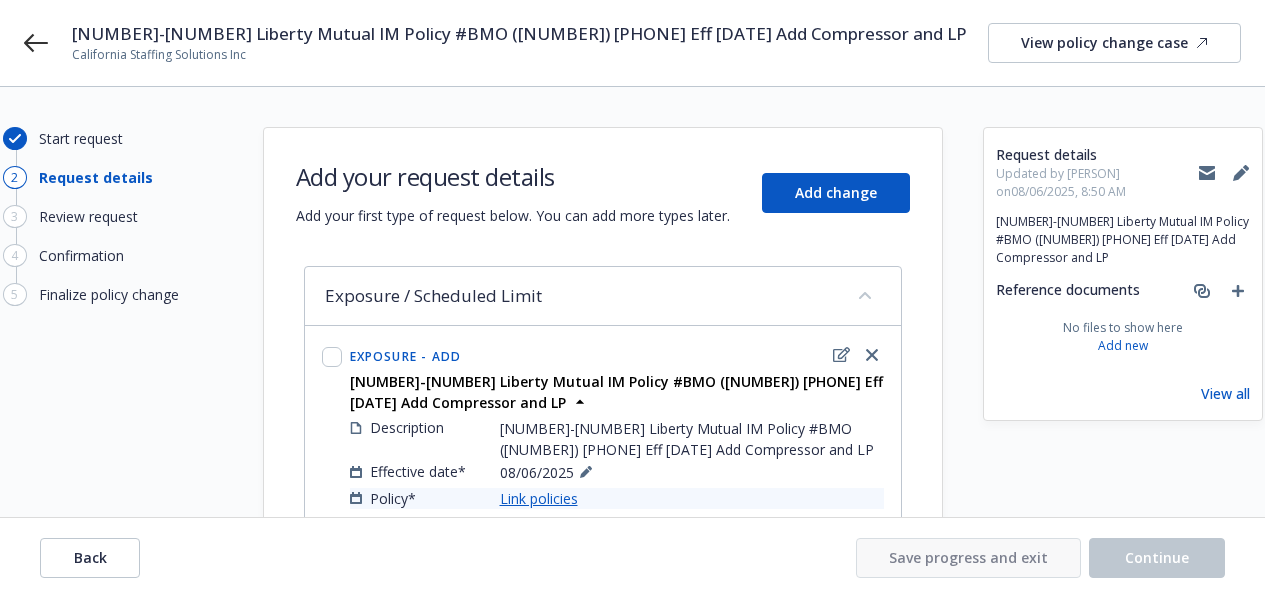click on "Link policies" at bounding box center [539, 498] 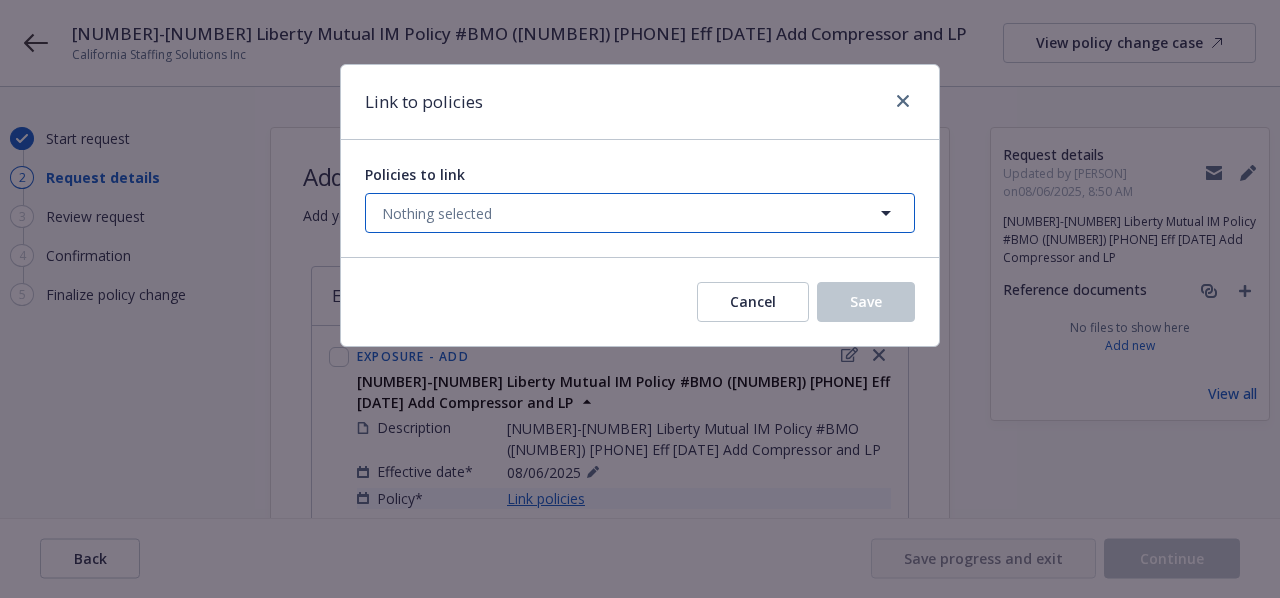 click on "Nothing selected" at bounding box center [640, 213] 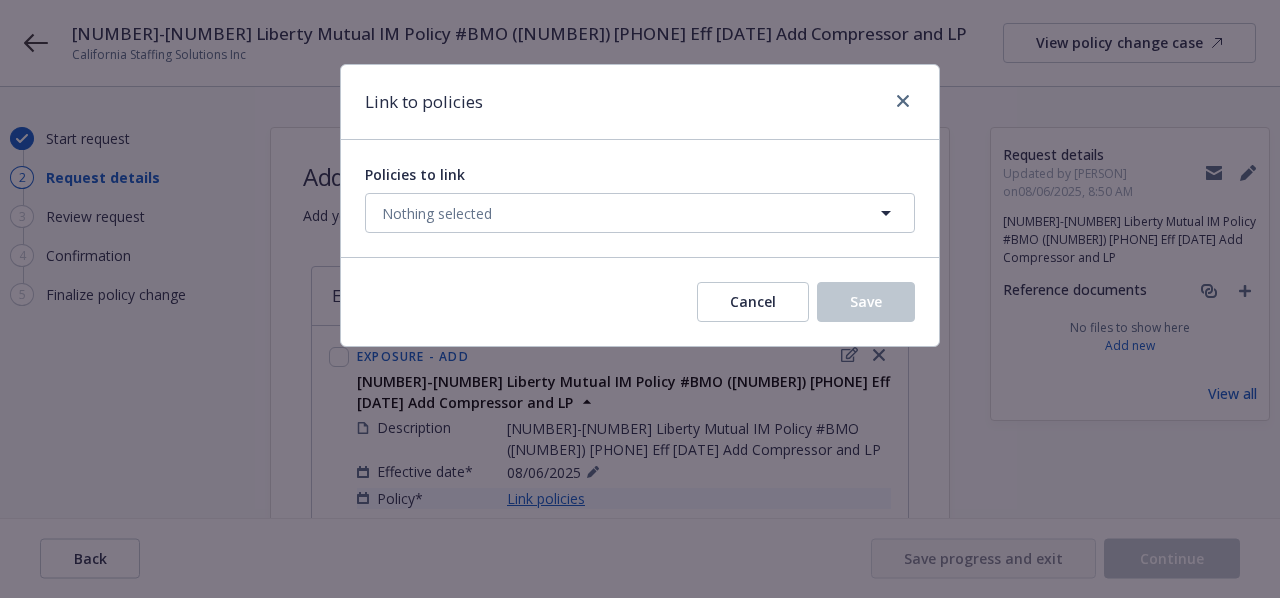 select on "ACTIVE" 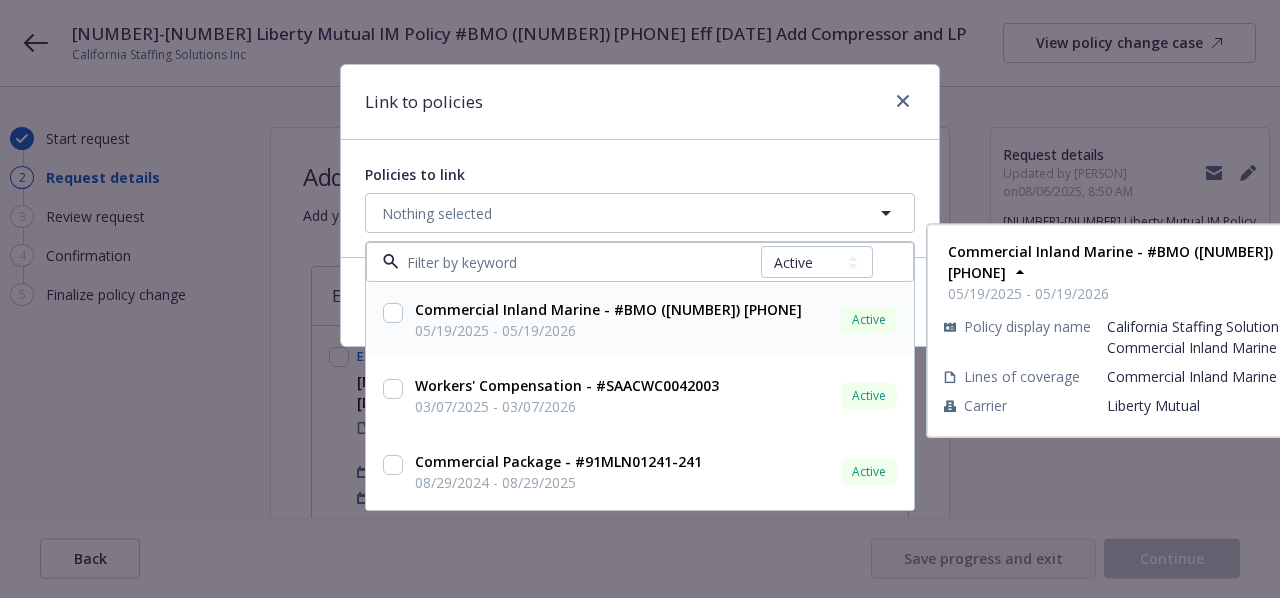 click on "Commercial Inland Marine - #BMO ([NUMBER]) [PHONE]" at bounding box center [608, 309] 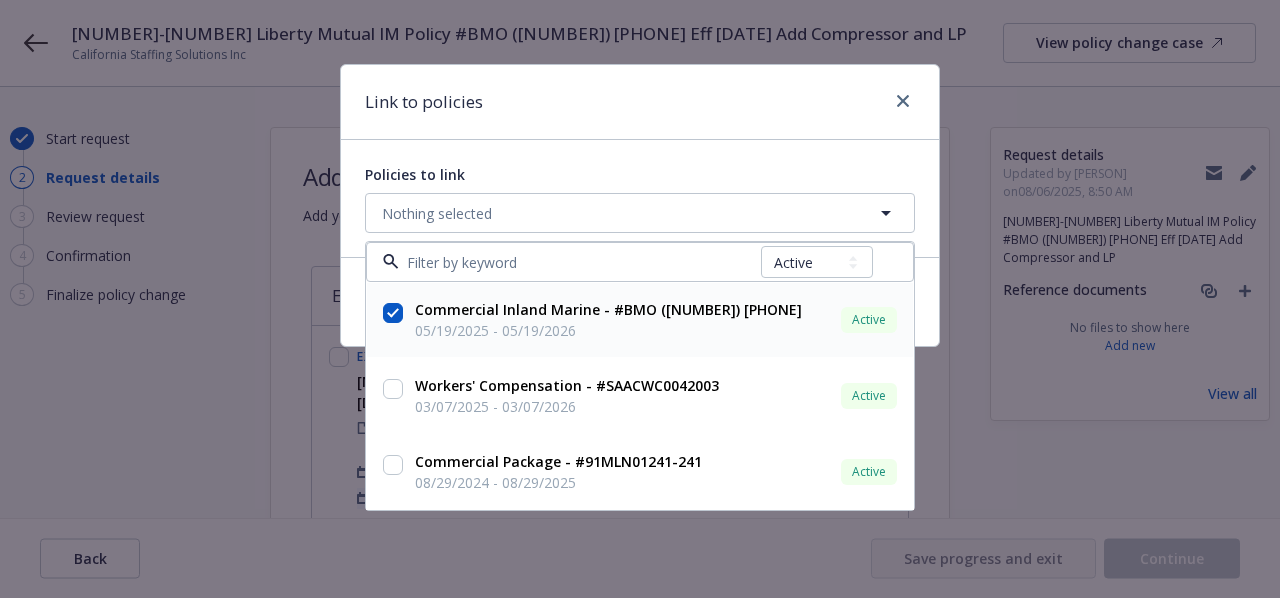 checkbox on "true" 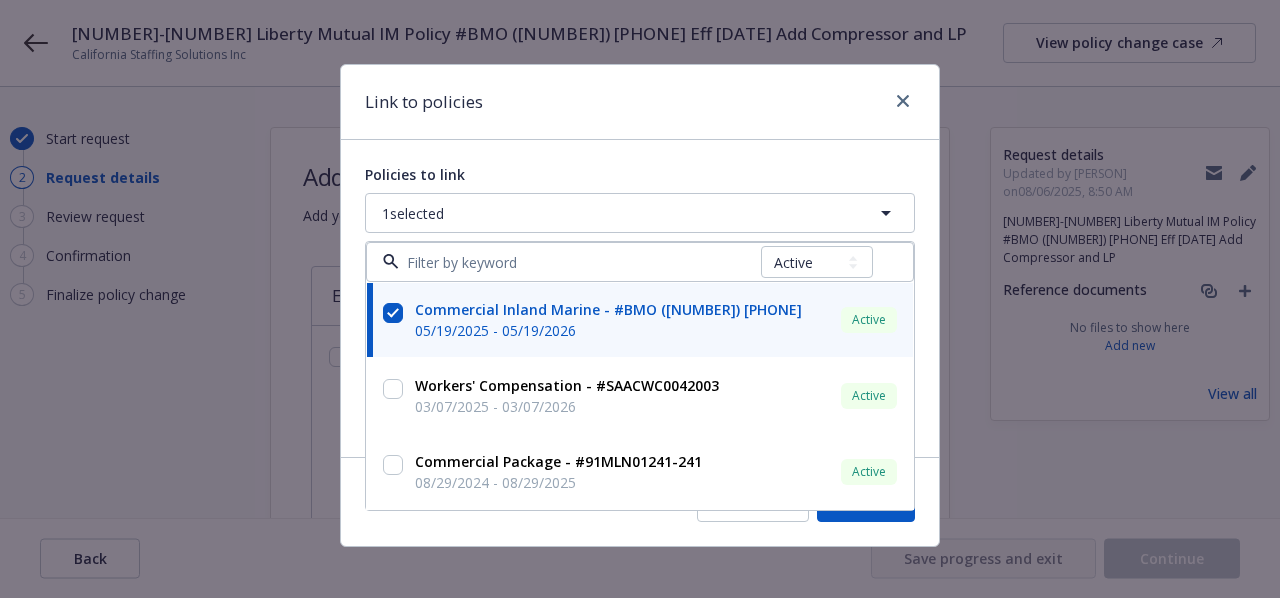click on "Cancel Save" at bounding box center (640, 501) 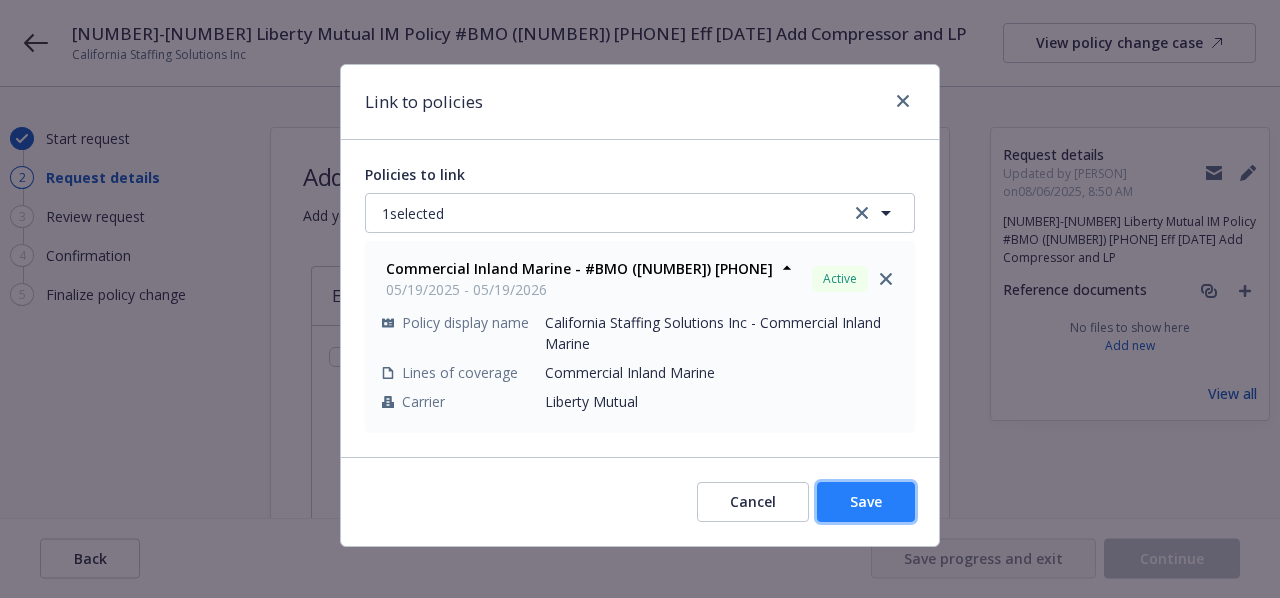 click on "Save" at bounding box center (866, 502) 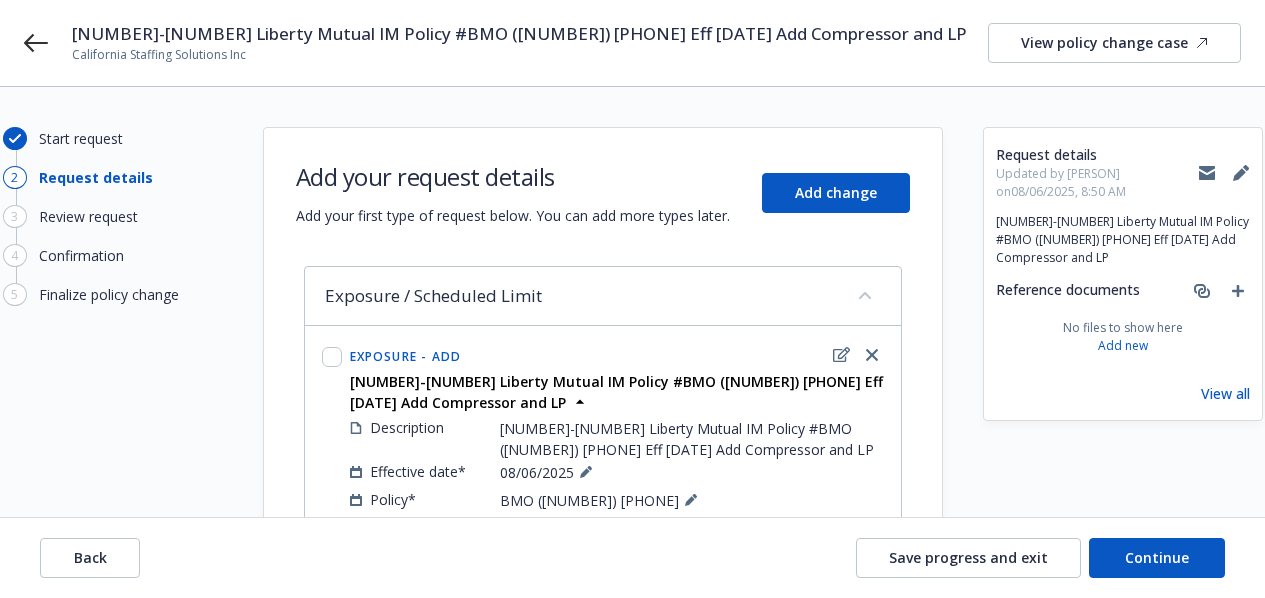 scroll, scrollTop: 101, scrollLeft: 0, axis: vertical 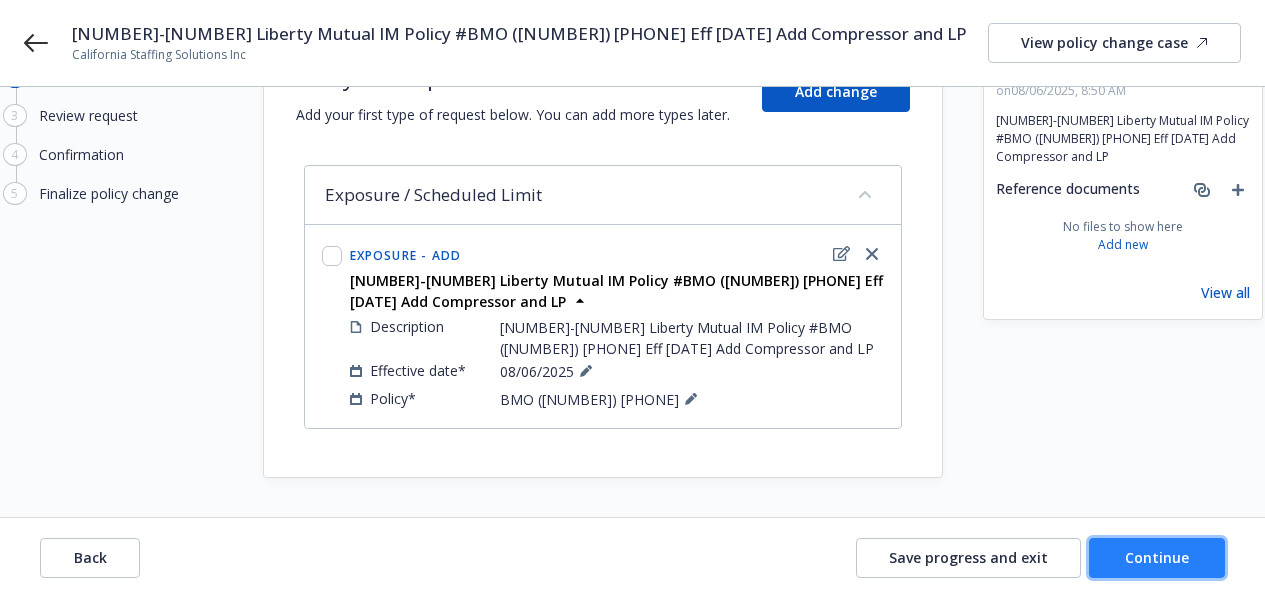click on "Continue" at bounding box center (1157, 558) 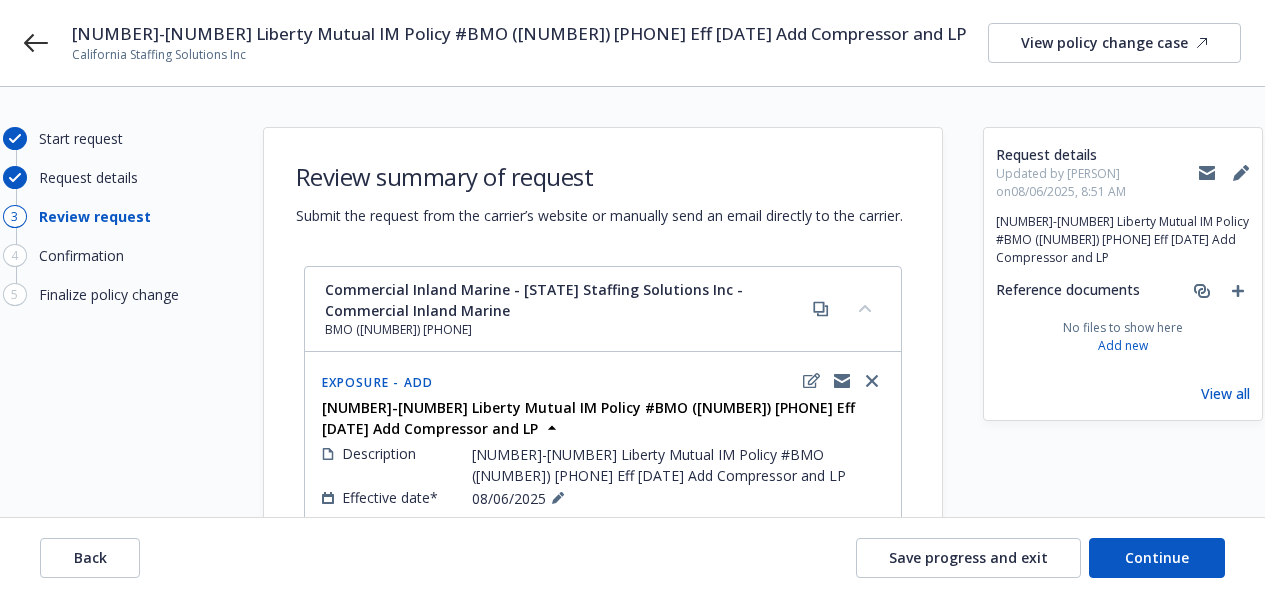 scroll, scrollTop: 145, scrollLeft: 0, axis: vertical 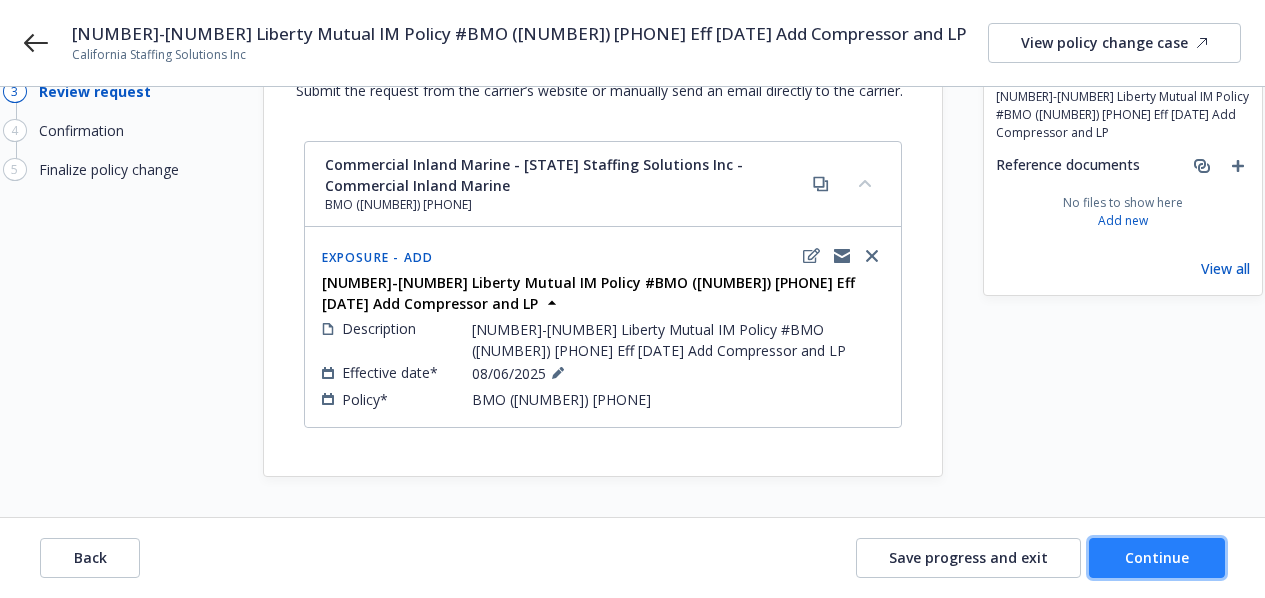 click on "Continue" at bounding box center [1157, 557] 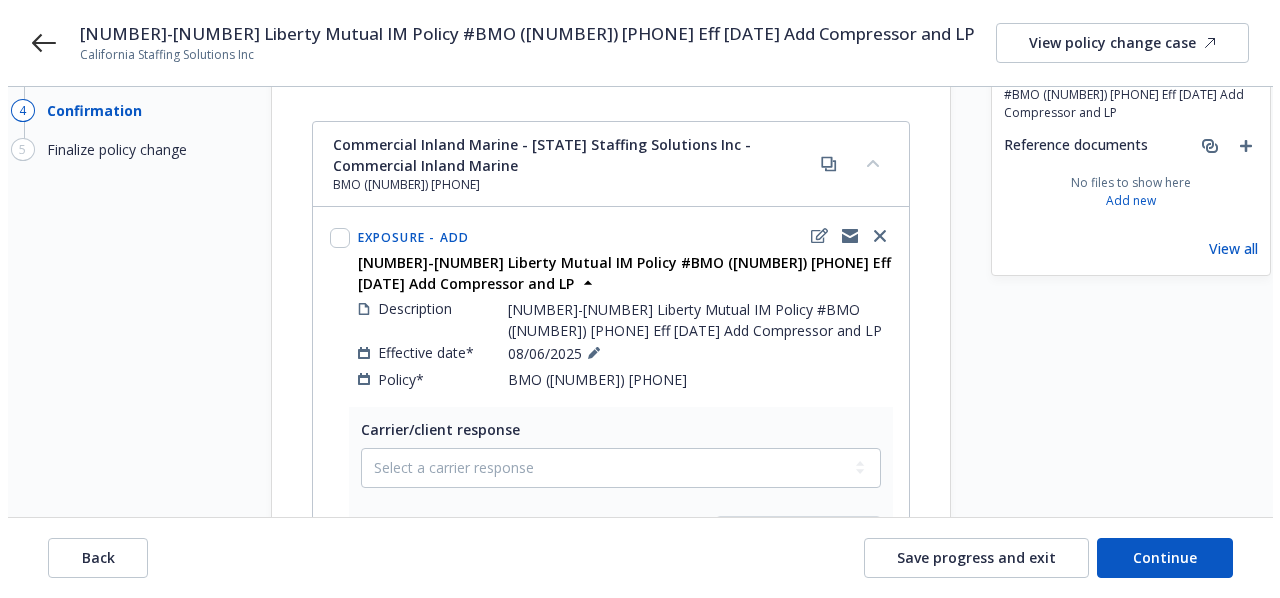 scroll, scrollTop: 0, scrollLeft: 0, axis: both 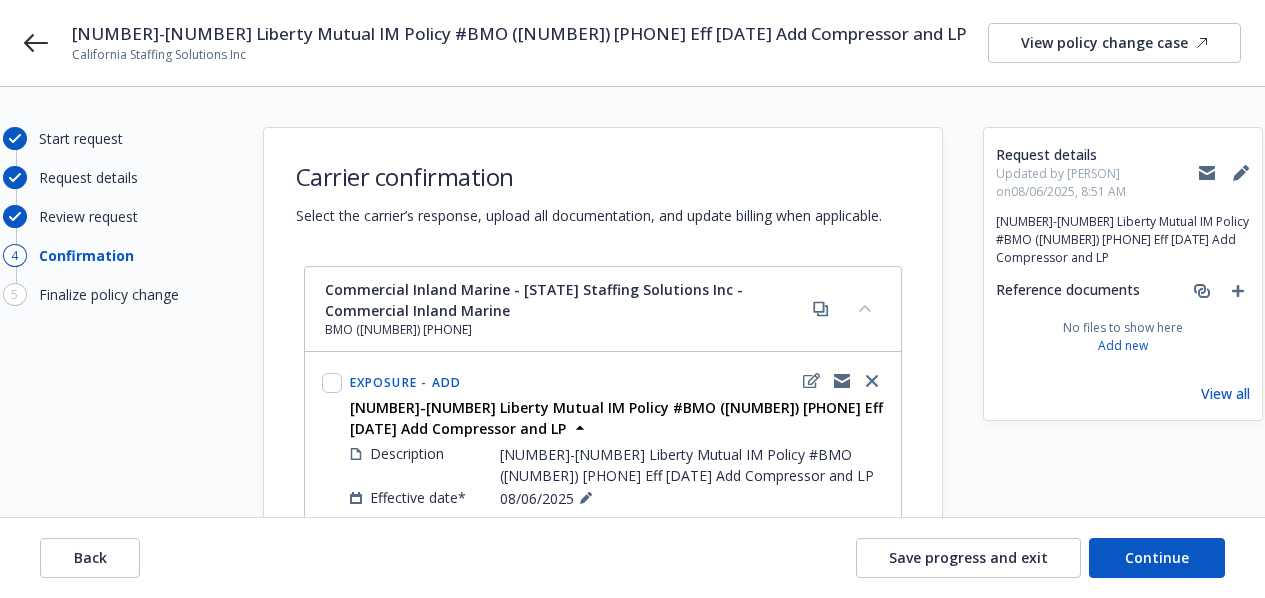 click 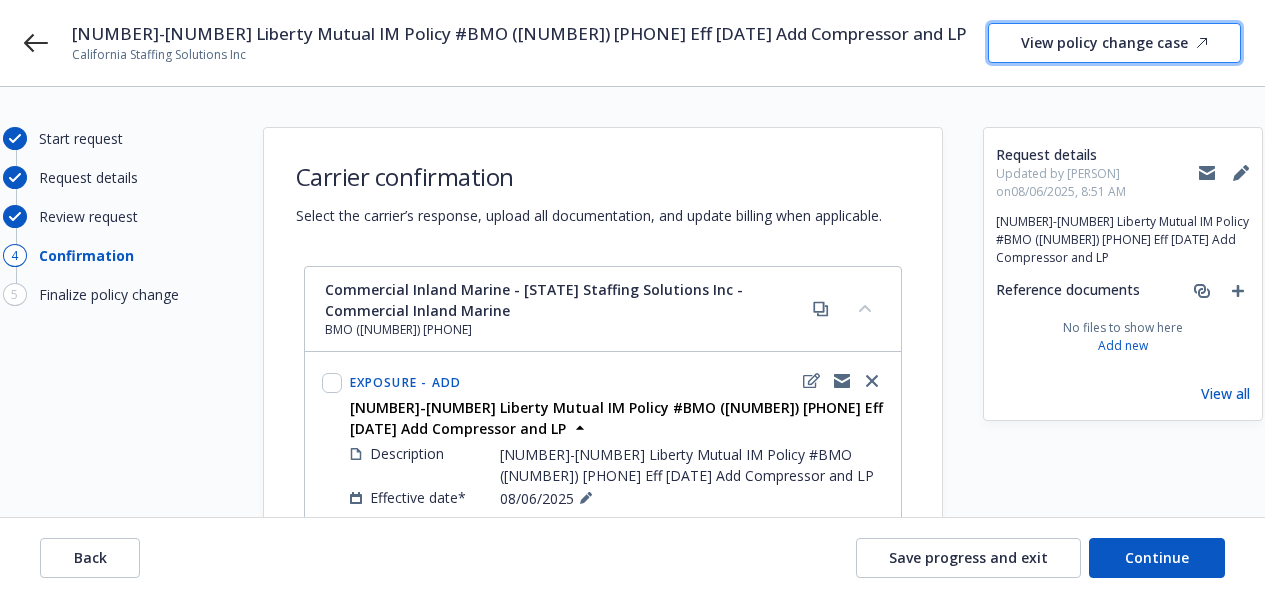 click on "View policy change case" at bounding box center (1114, 43) 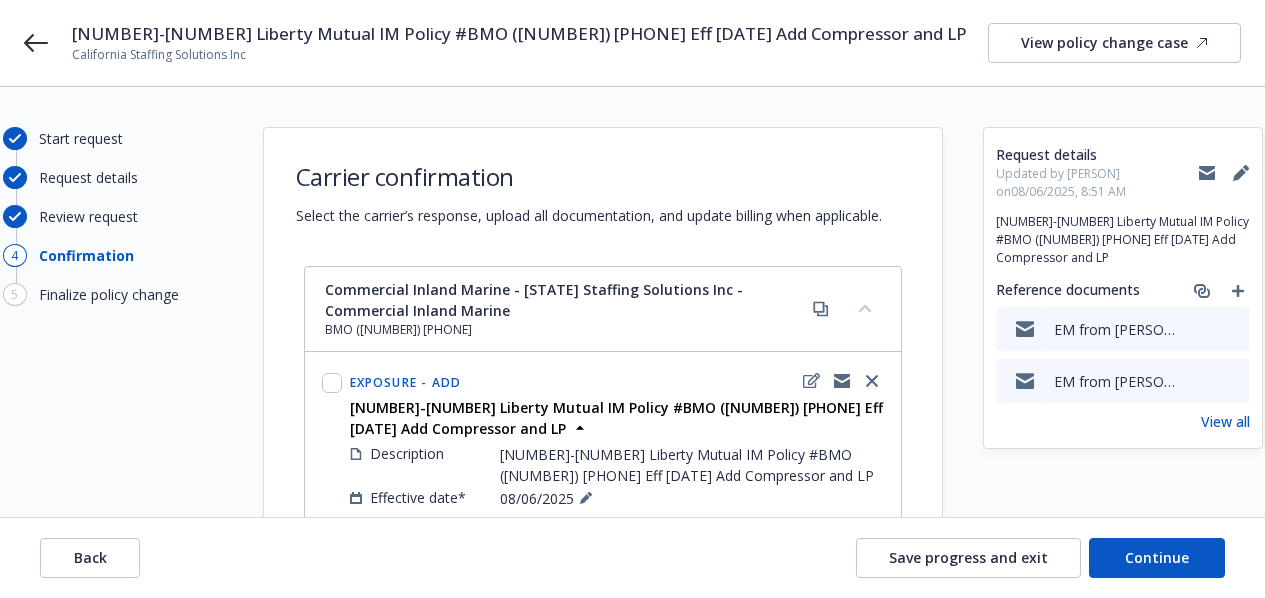click 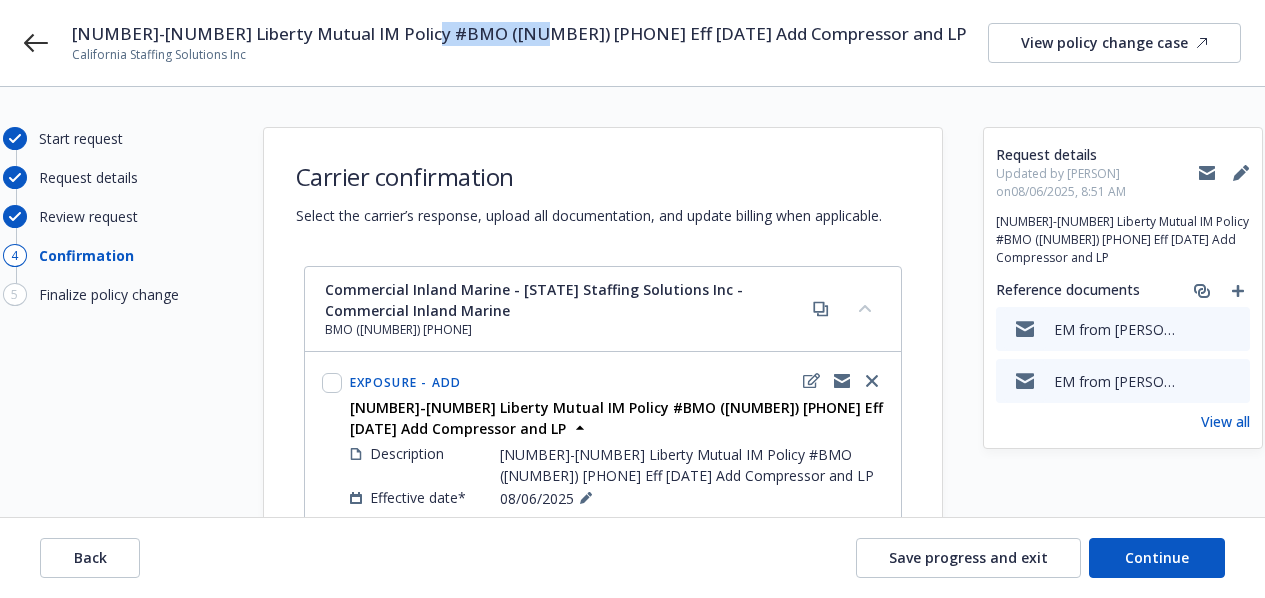 drag, startPoint x: 411, startPoint y: 33, endPoint x: 499, endPoint y: 32, distance: 88.005684 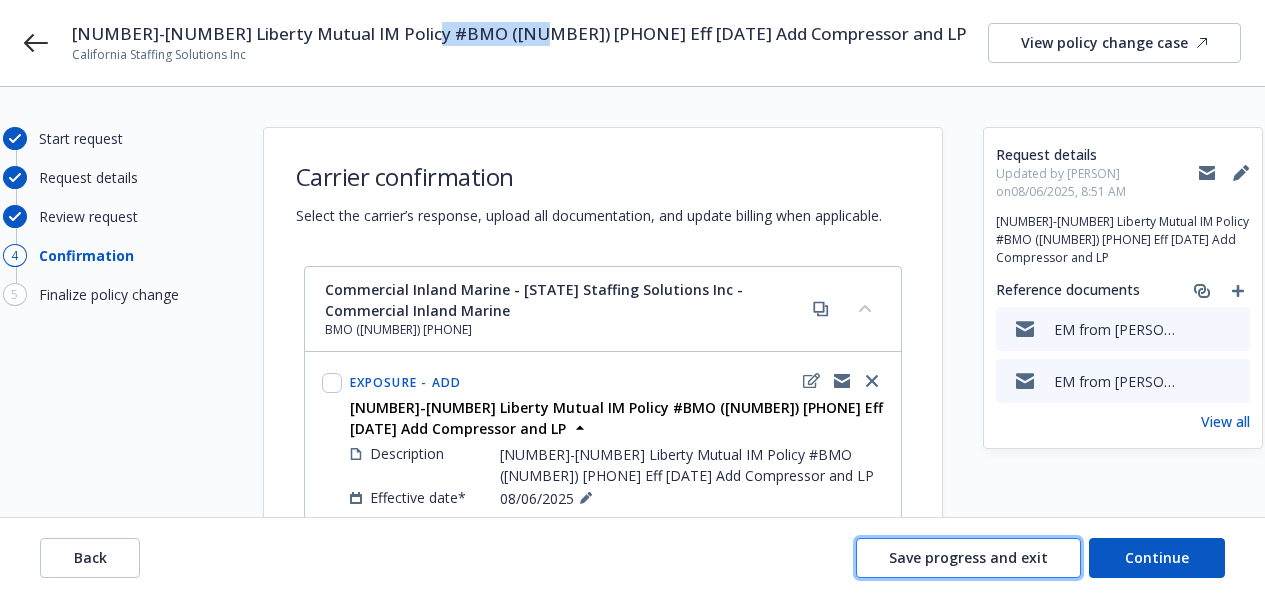 click on "Save progress and exit" at bounding box center [968, 558] 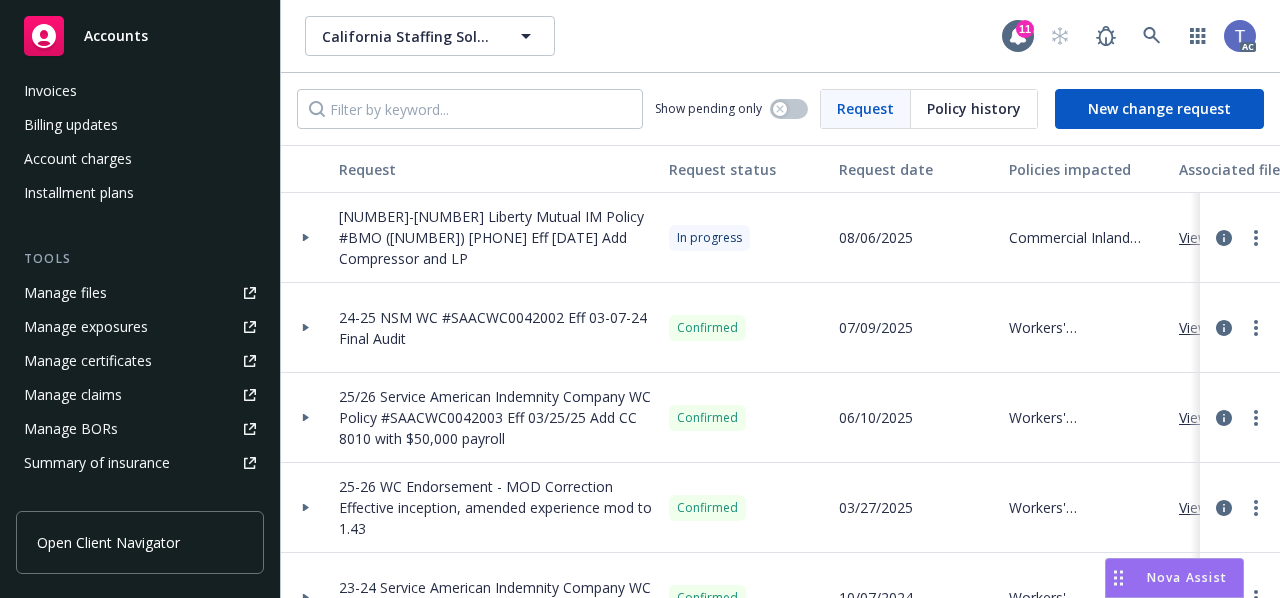 scroll, scrollTop: 352, scrollLeft: 0, axis: vertical 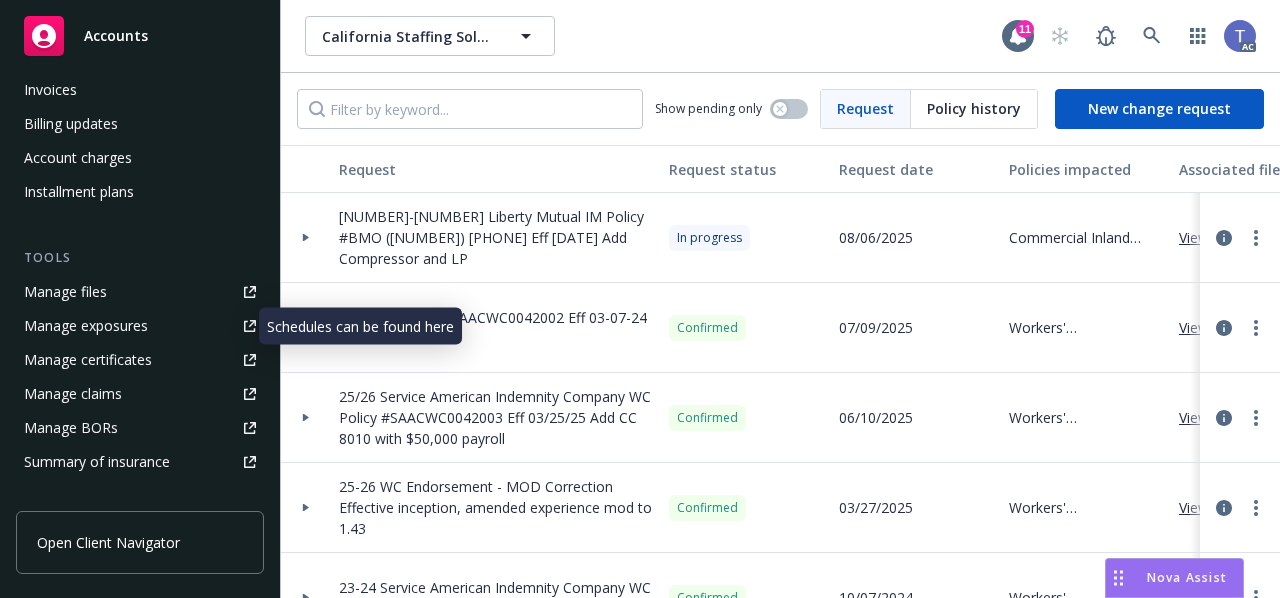 click on "Manage exposures" at bounding box center (86, 326) 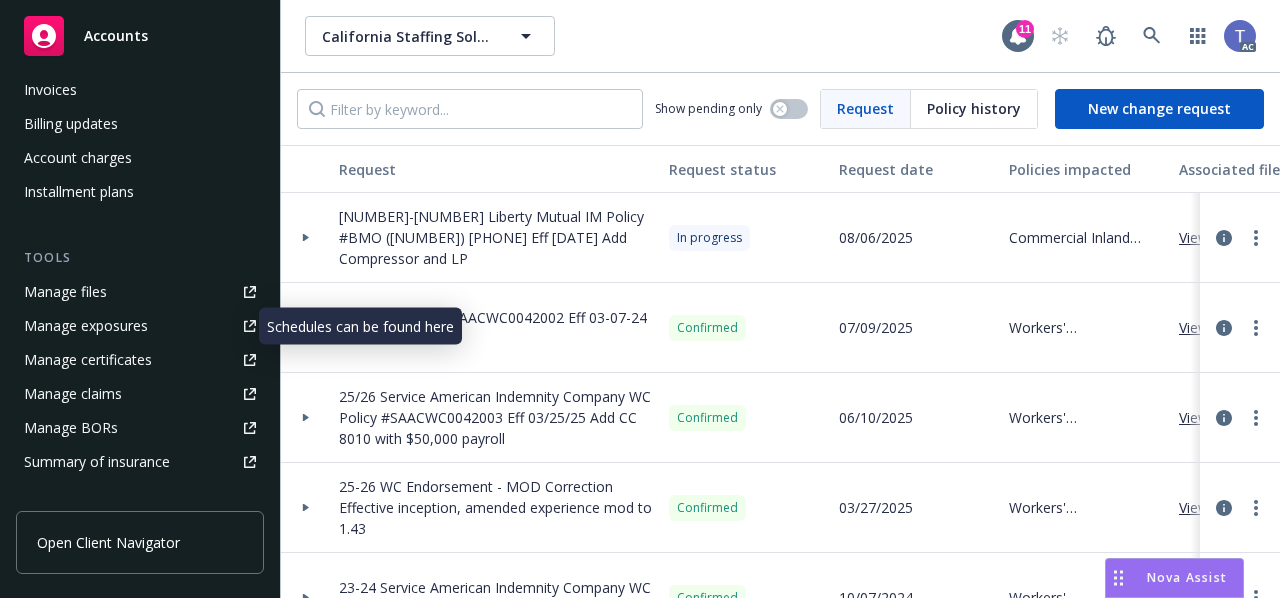 scroll, scrollTop: 0, scrollLeft: 0, axis: both 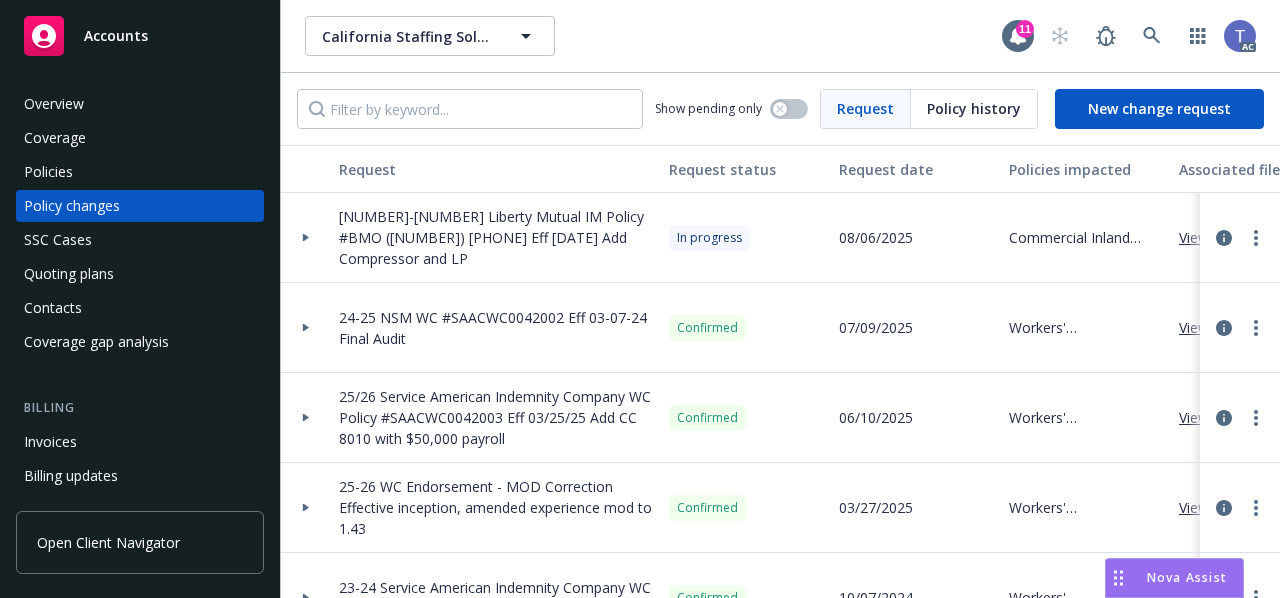 click on "Overview" at bounding box center [54, 104] 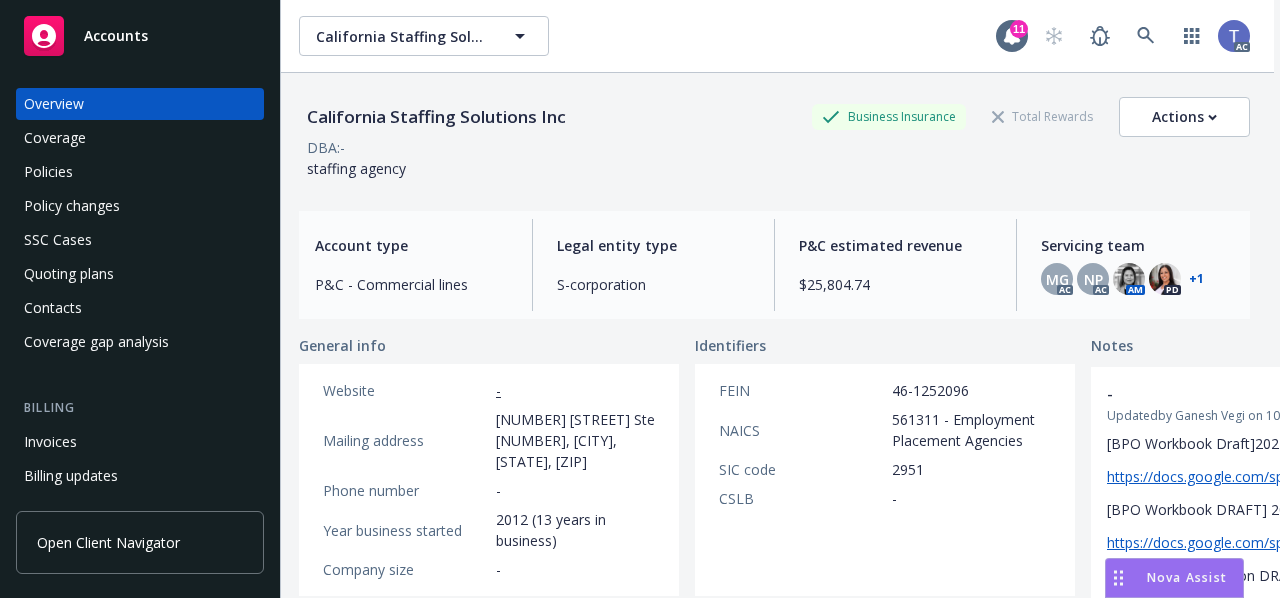 scroll, scrollTop: 0, scrollLeft: 8, axis: horizontal 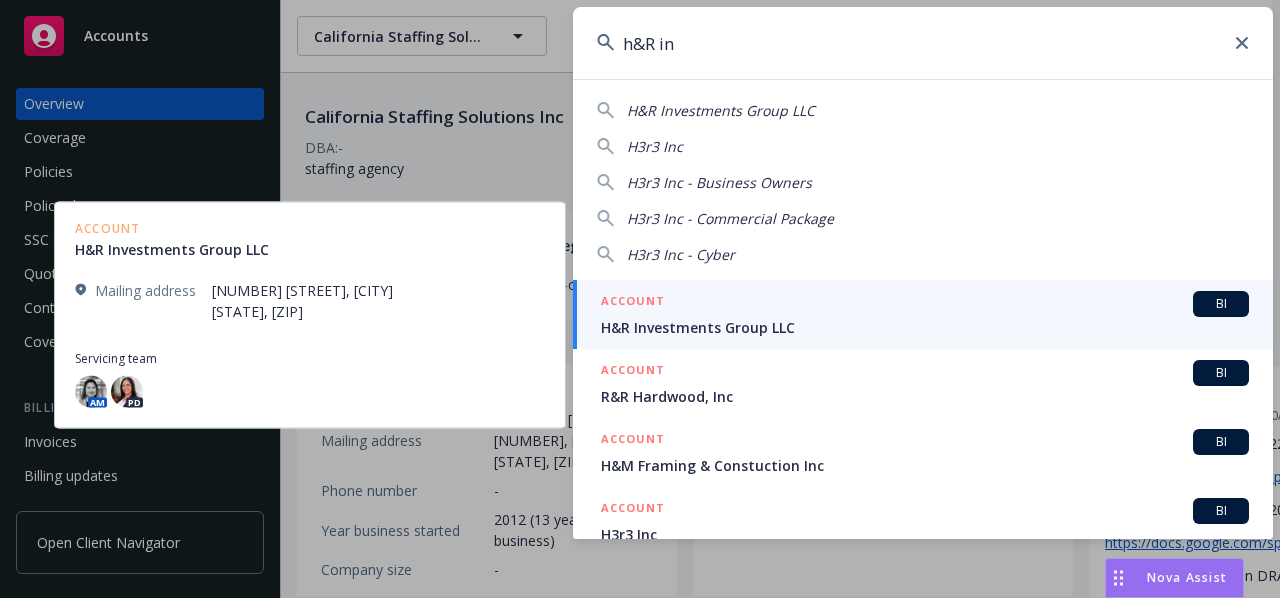 type on "h&R in" 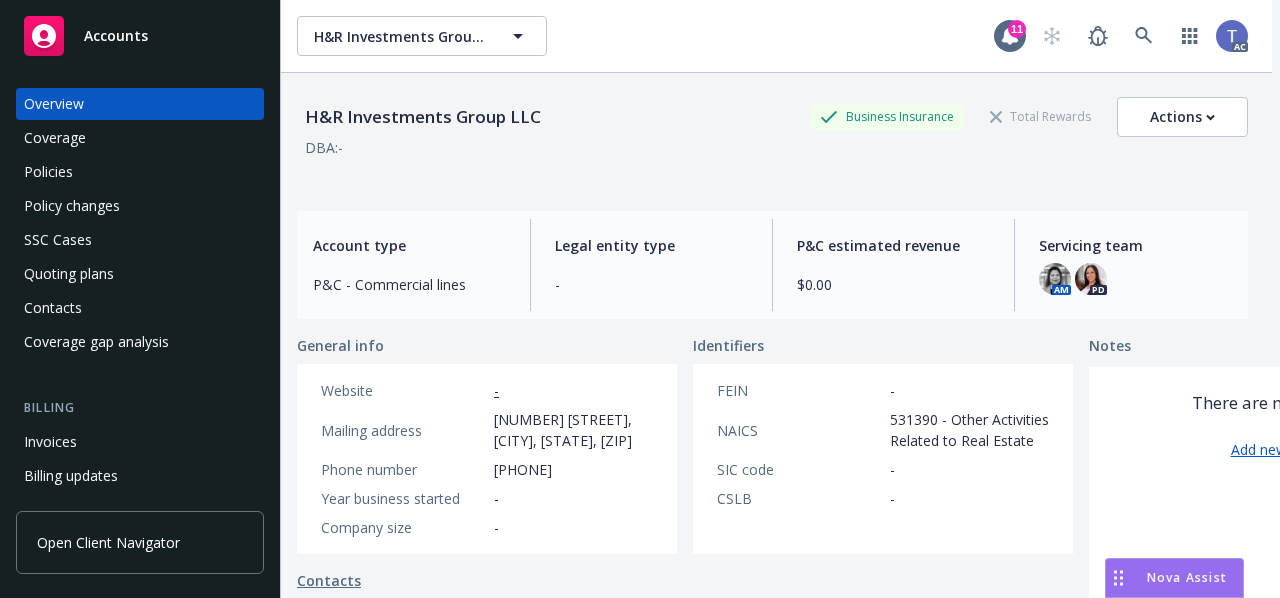 click on "[NUMBER] [STREET], [CITY], [STATE], [ZIP]" at bounding box center (573, 430) 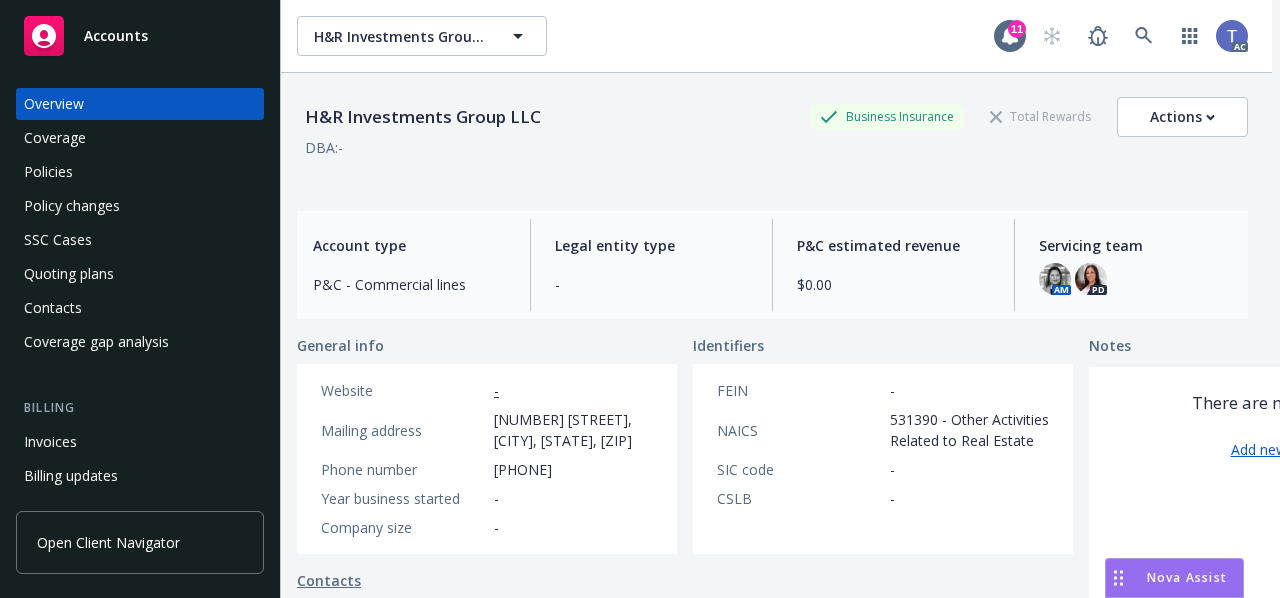 copy on "[NUMBER] [STREET], [CITY], [STATE], [ZIP]" 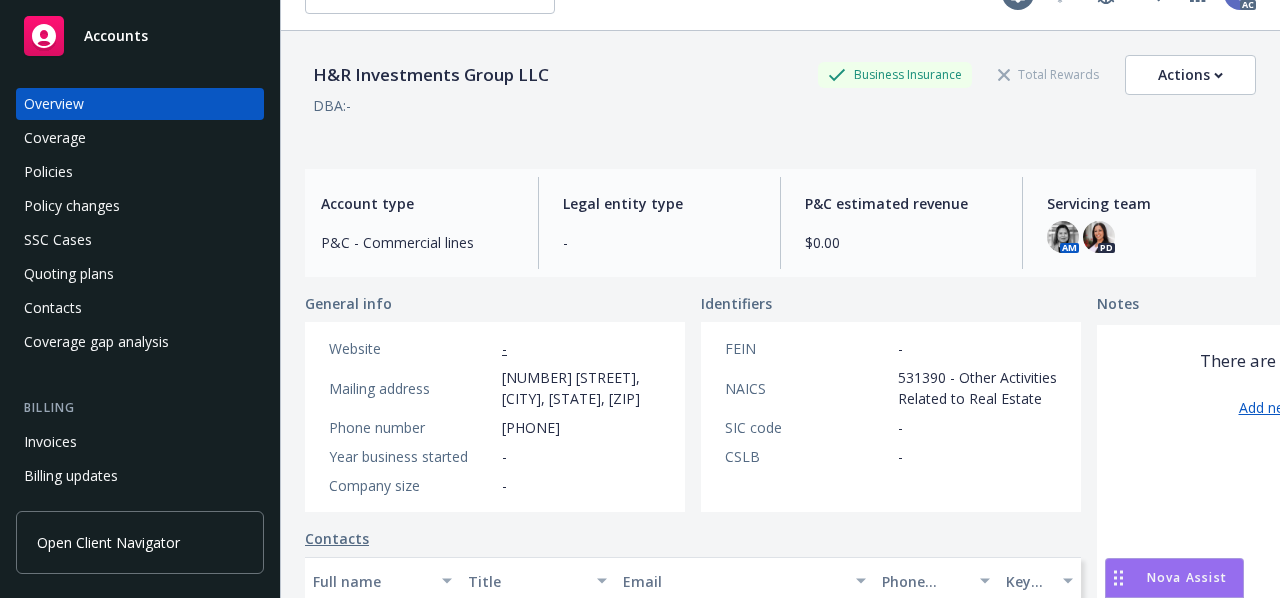 scroll, scrollTop: 0, scrollLeft: 0, axis: both 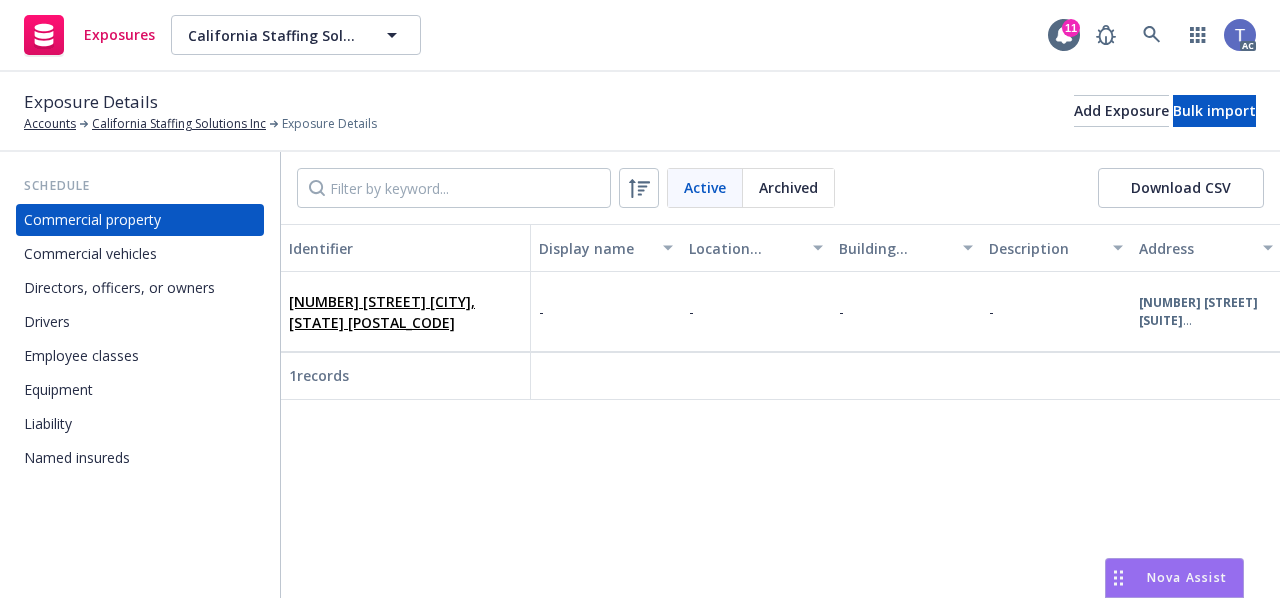 click on "Named insureds" at bounding box center (77, 458) 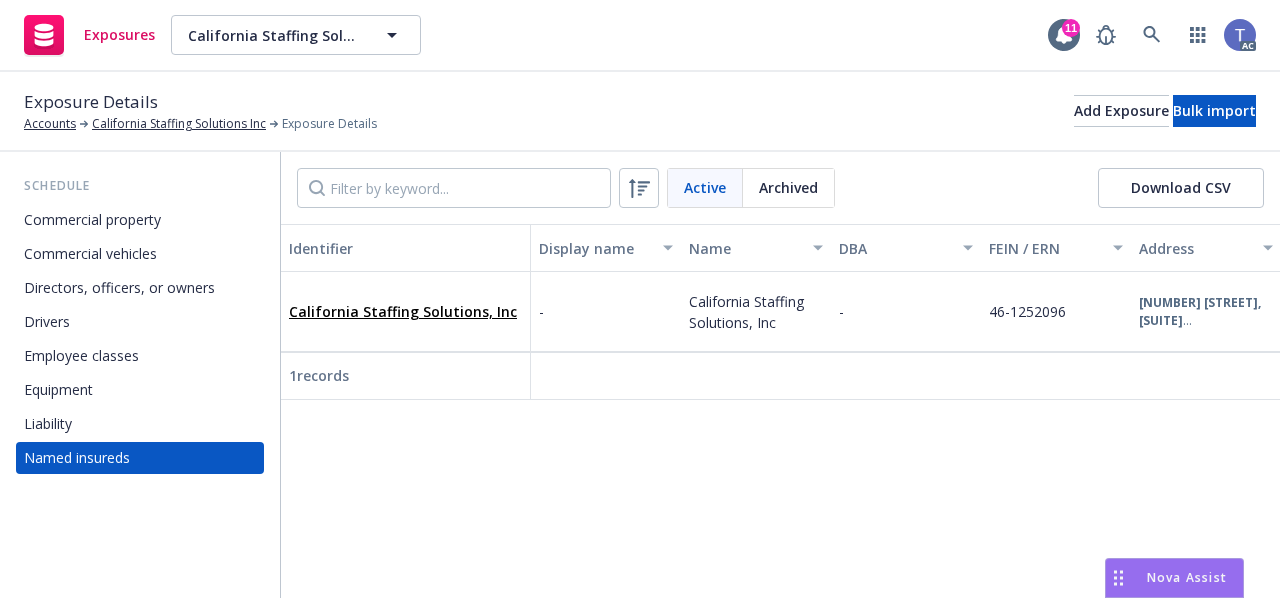 click on "Liability" at bounding box center (140, 424) 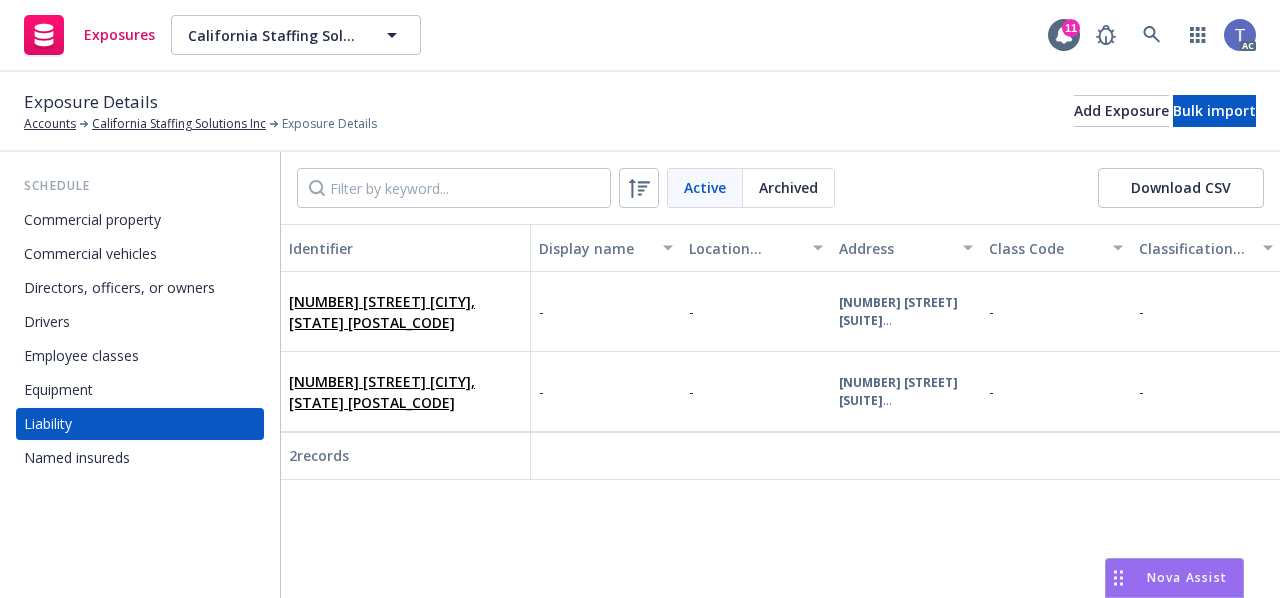 click on "Equipment" at bounding box center [140, 390] 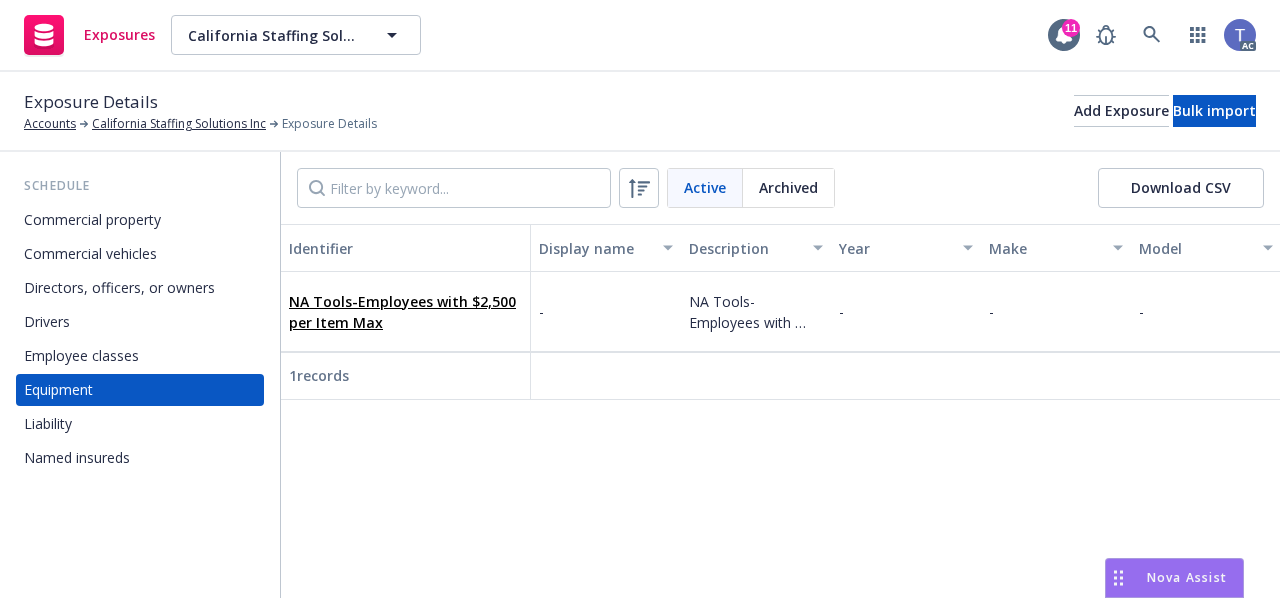click on "Employee classes" at bounding box center [81, 356] 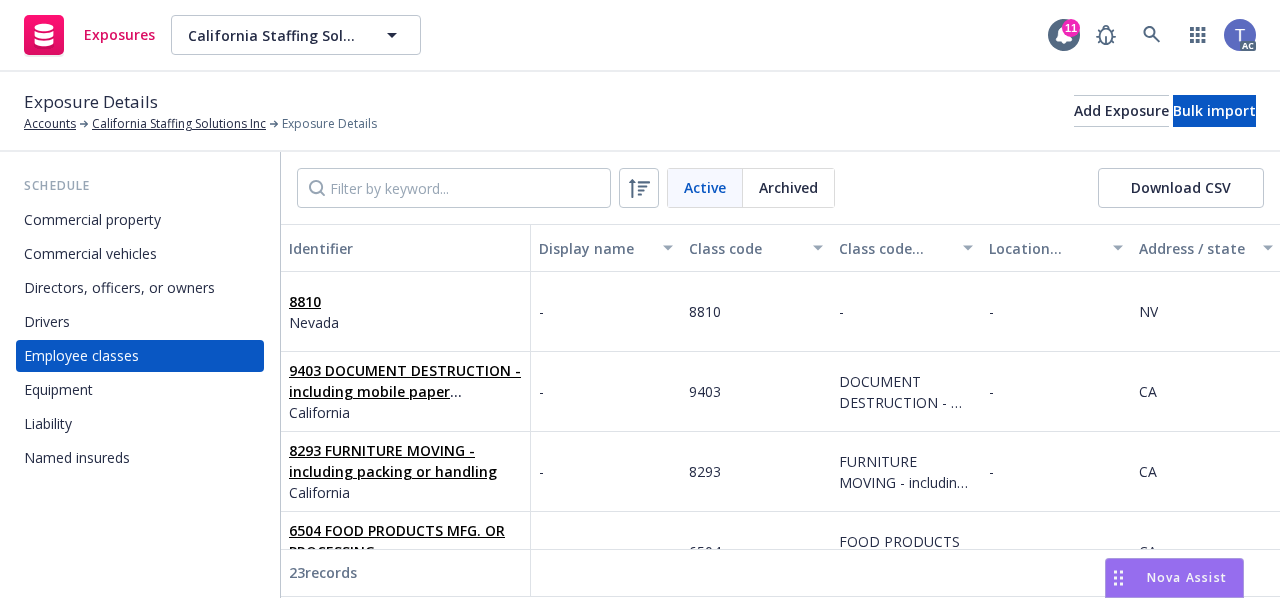 click on "Drivers" at bounding box center [140, 322] 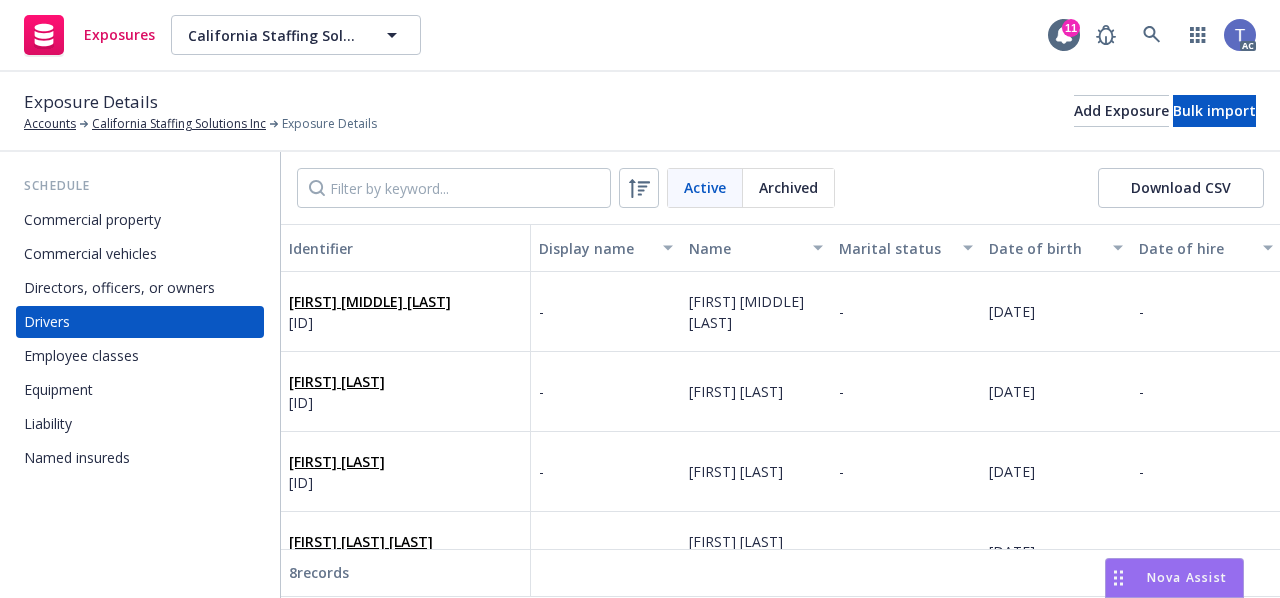 click on "Directors, officers, or owners" at bounding box center [119, 288] 